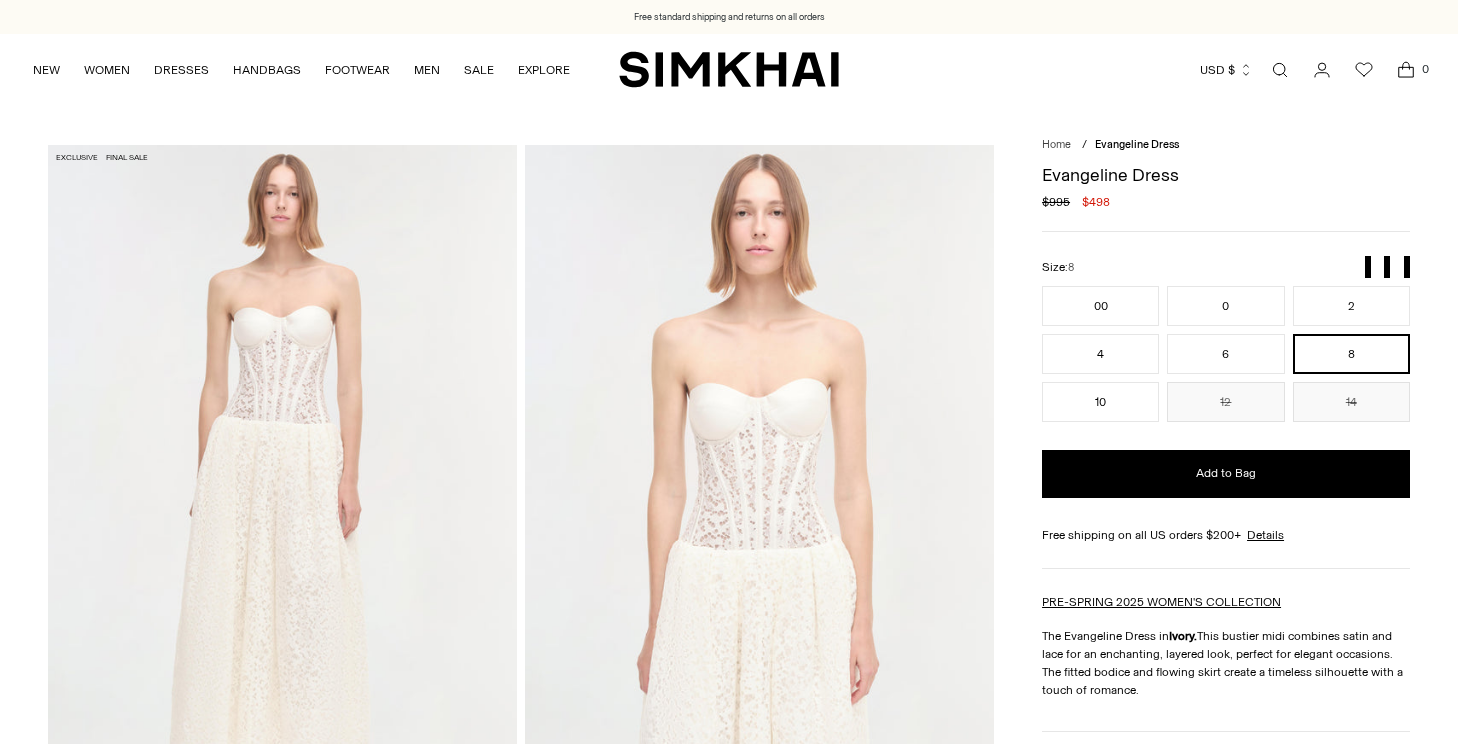 scroll, scrollTop: 0, scrollLeft: 0, axis: both 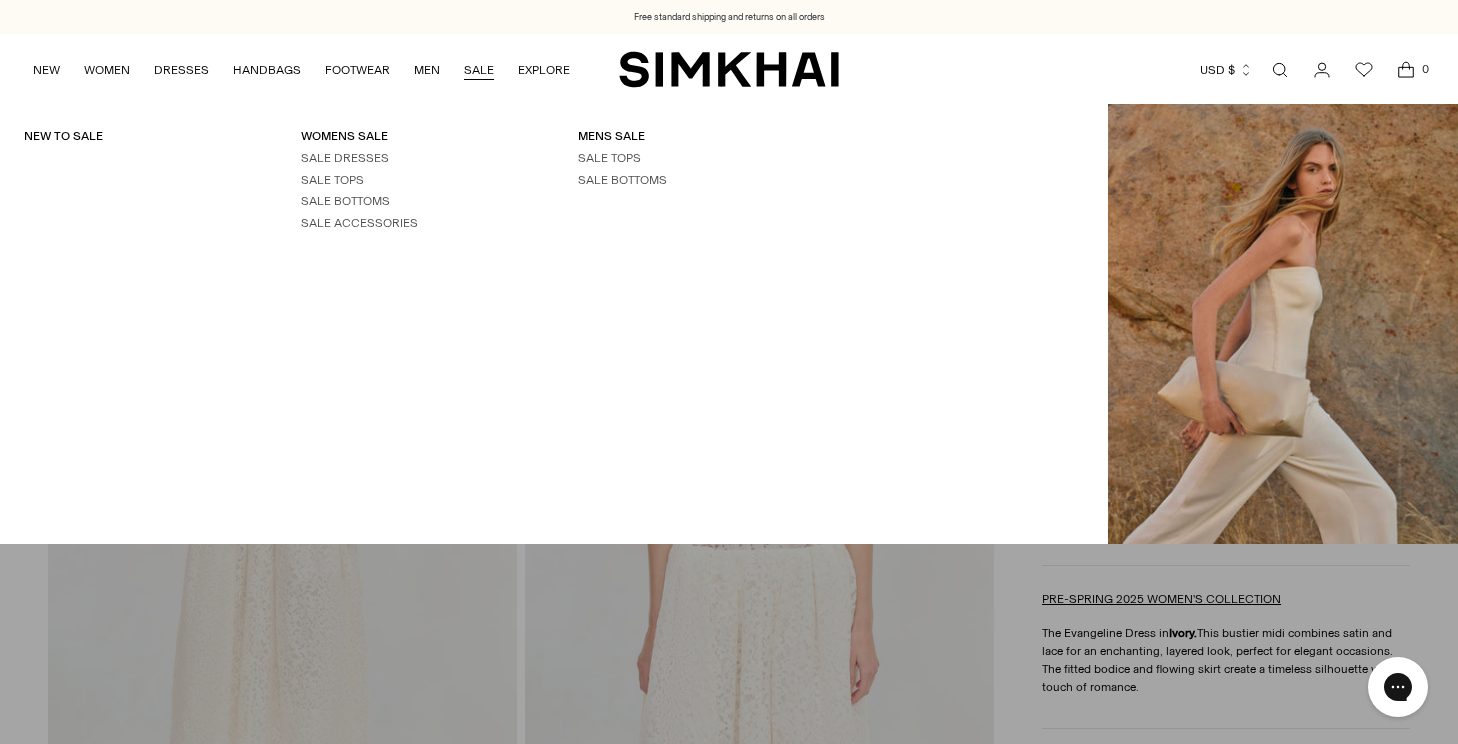 click on "SALE" at bounding box center (479, 70) 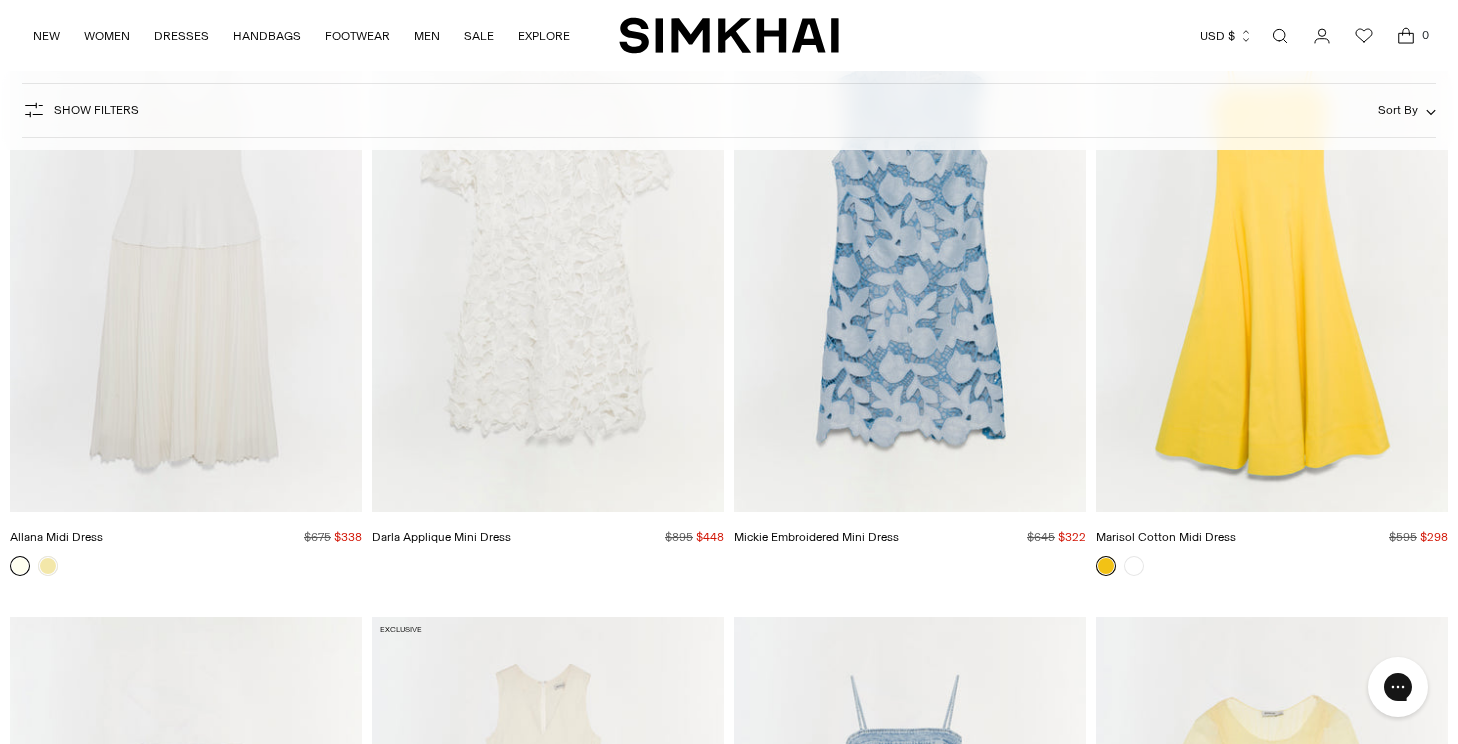 scroll, scrollTop: 387, scrollLeft: 0, axis: vertical 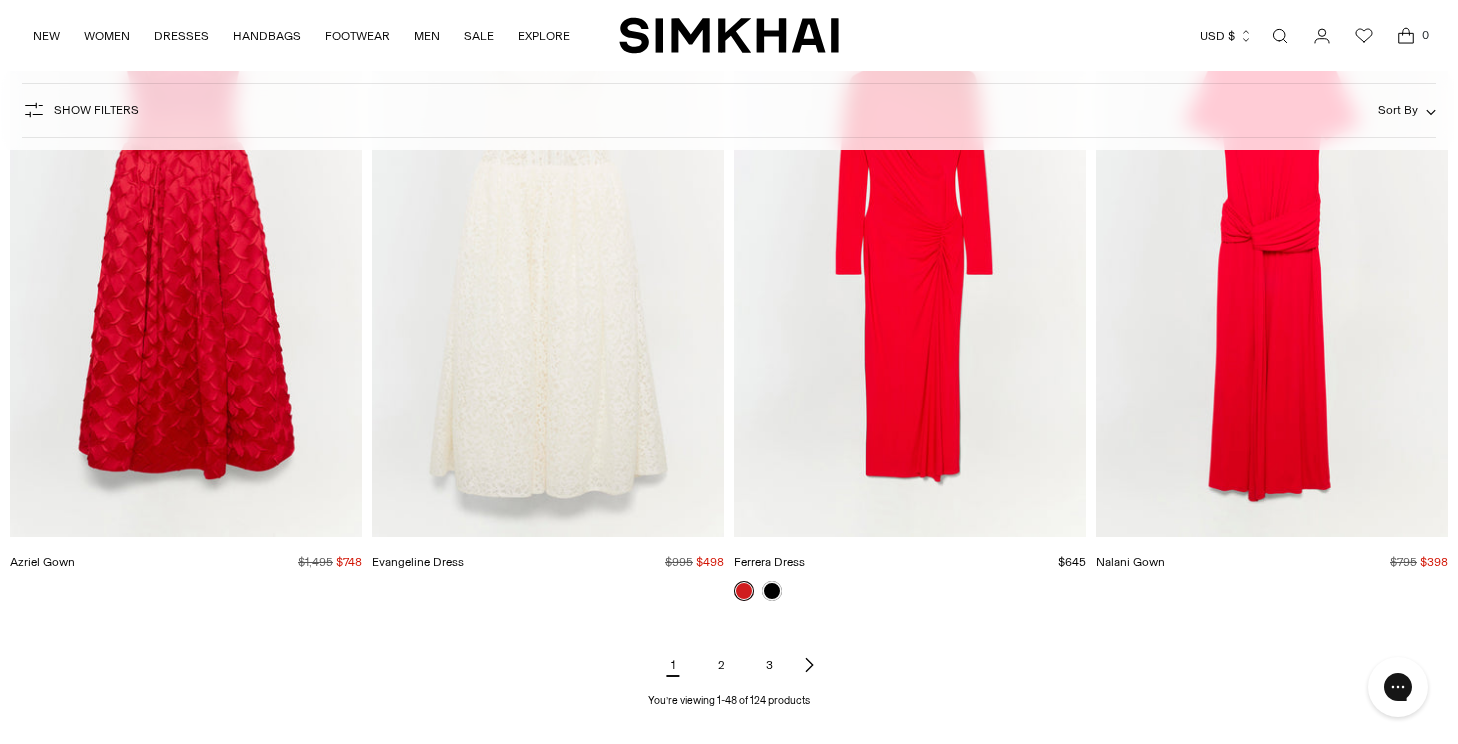 click on "2" at bounding box center [721, 665] 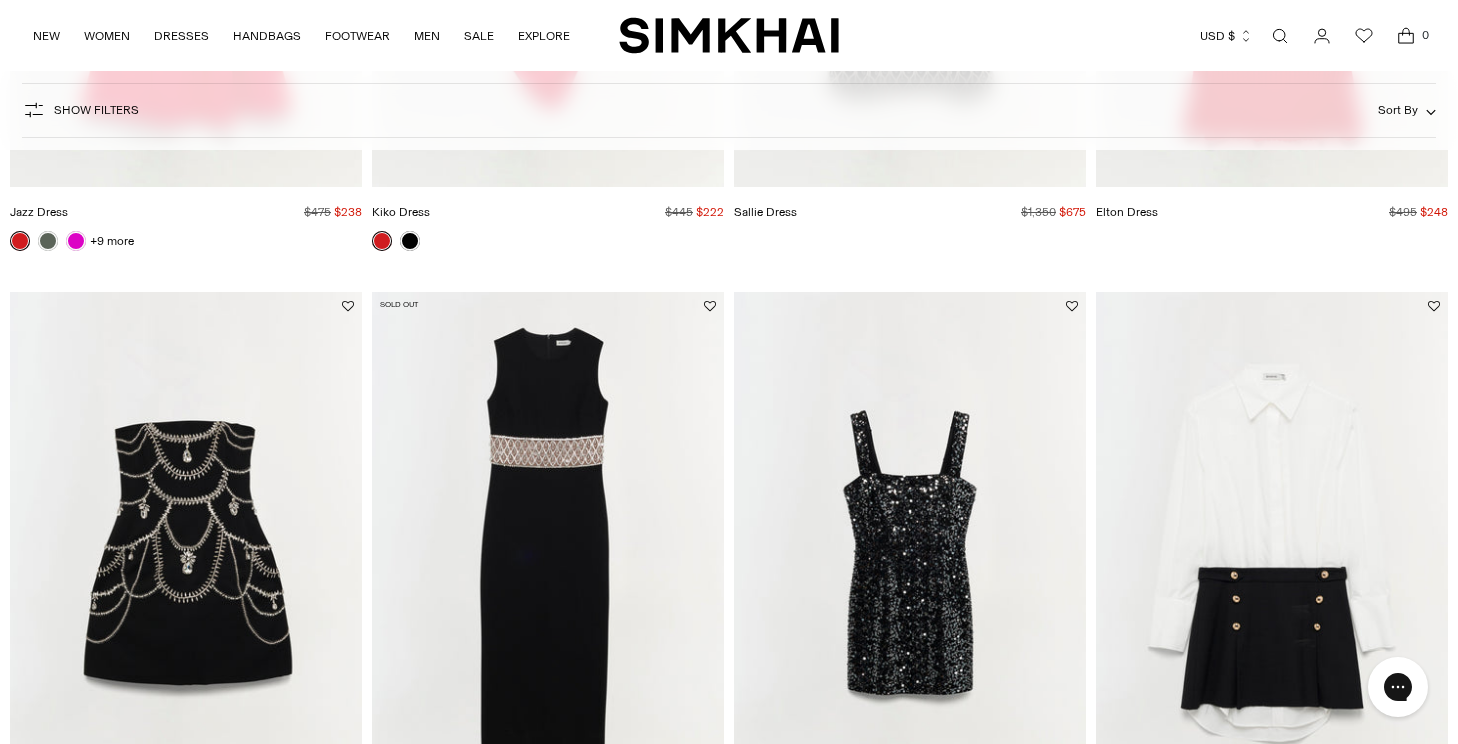 scroll, scrollTop: 0, scrollLeft: 0, axis: both 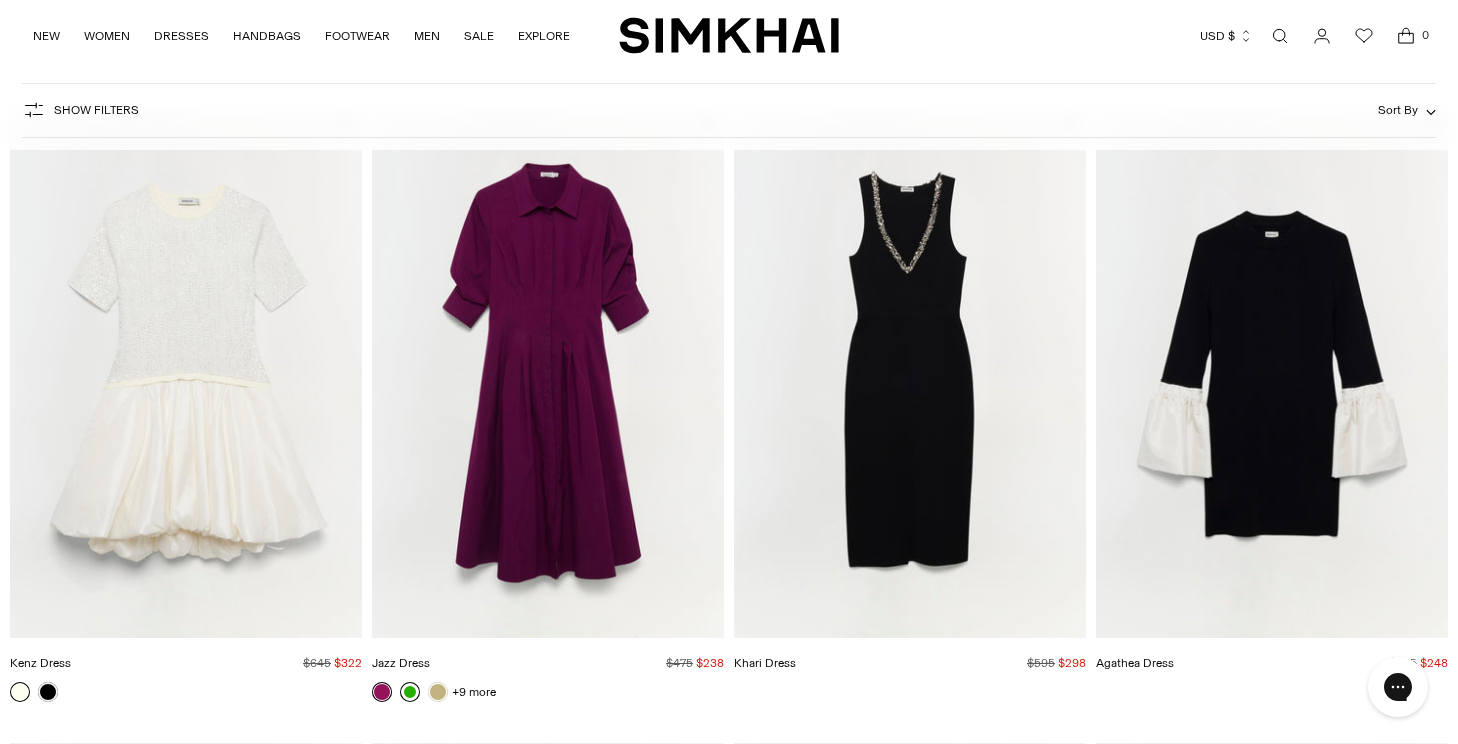 click at bounding box center [0, 0] 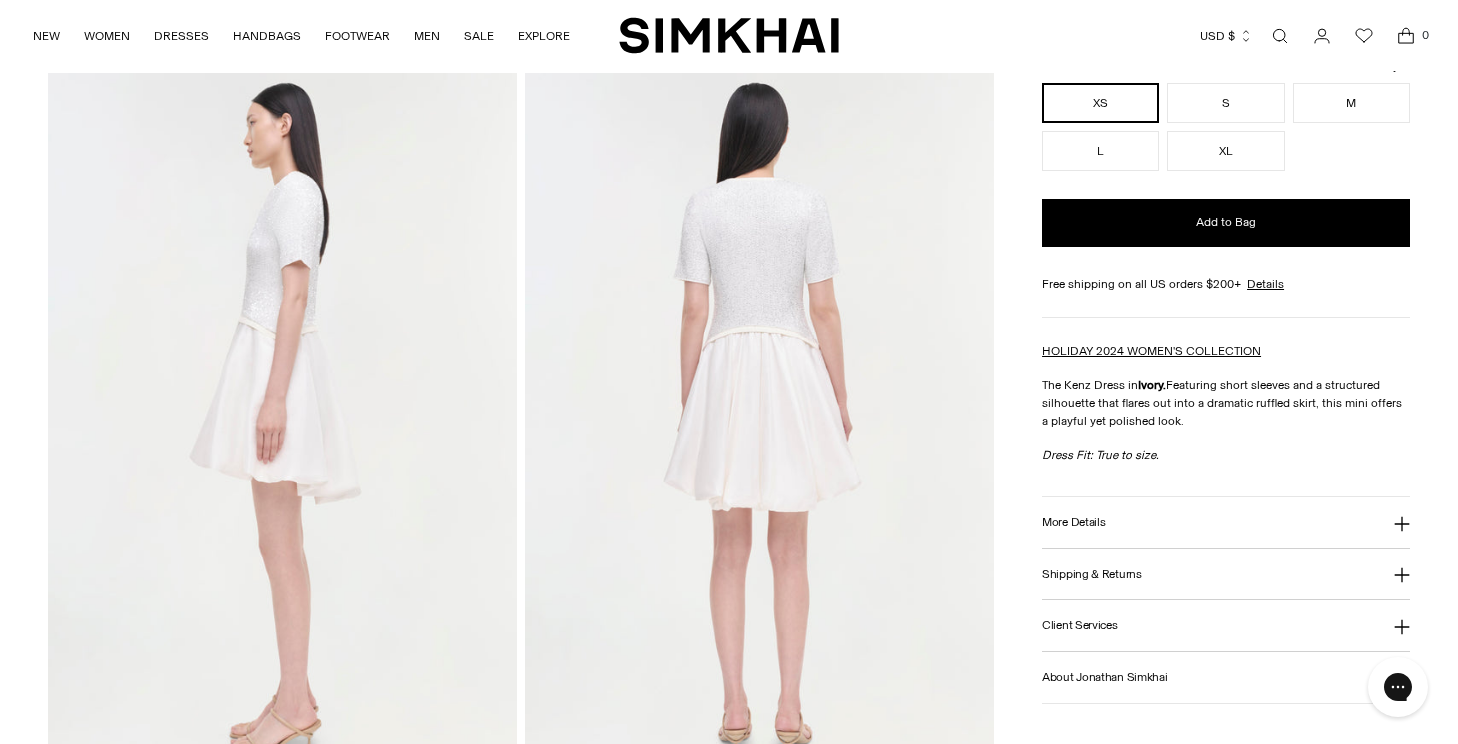 scroll, scrollTop: 1003, scrollLeft: 0, axis: vertical 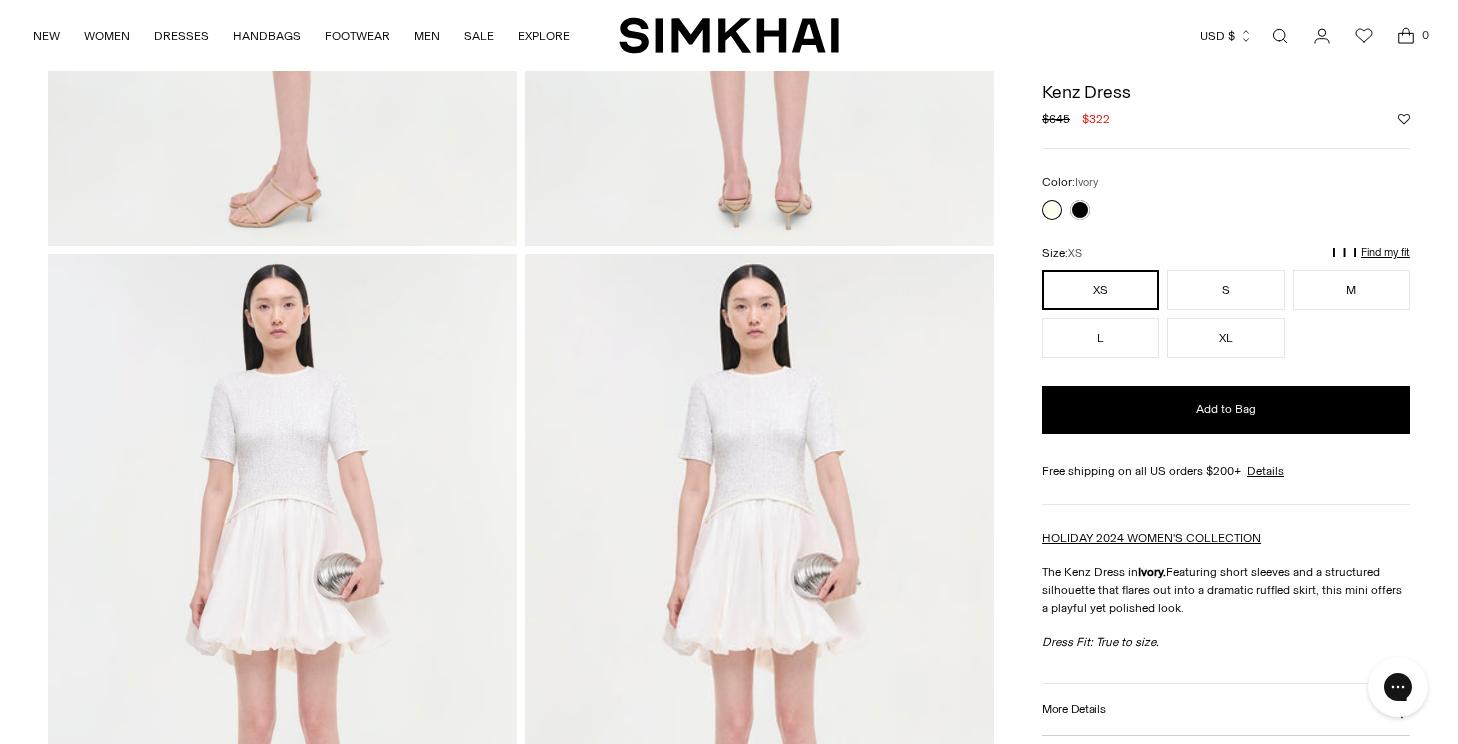 click on "Find my fit" at bounding box center (1145, 262) 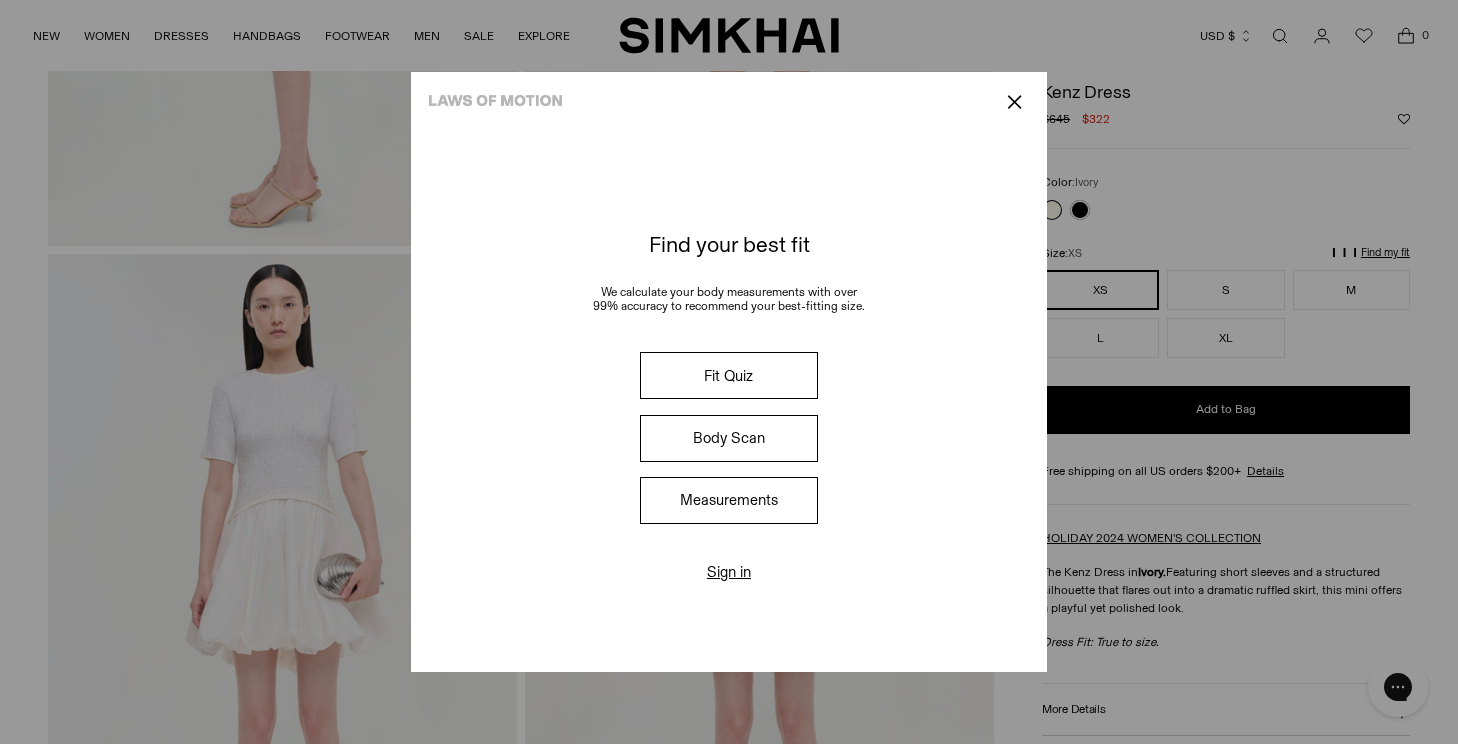 click on "Fit Quiz" at bounding box center (729, 375) 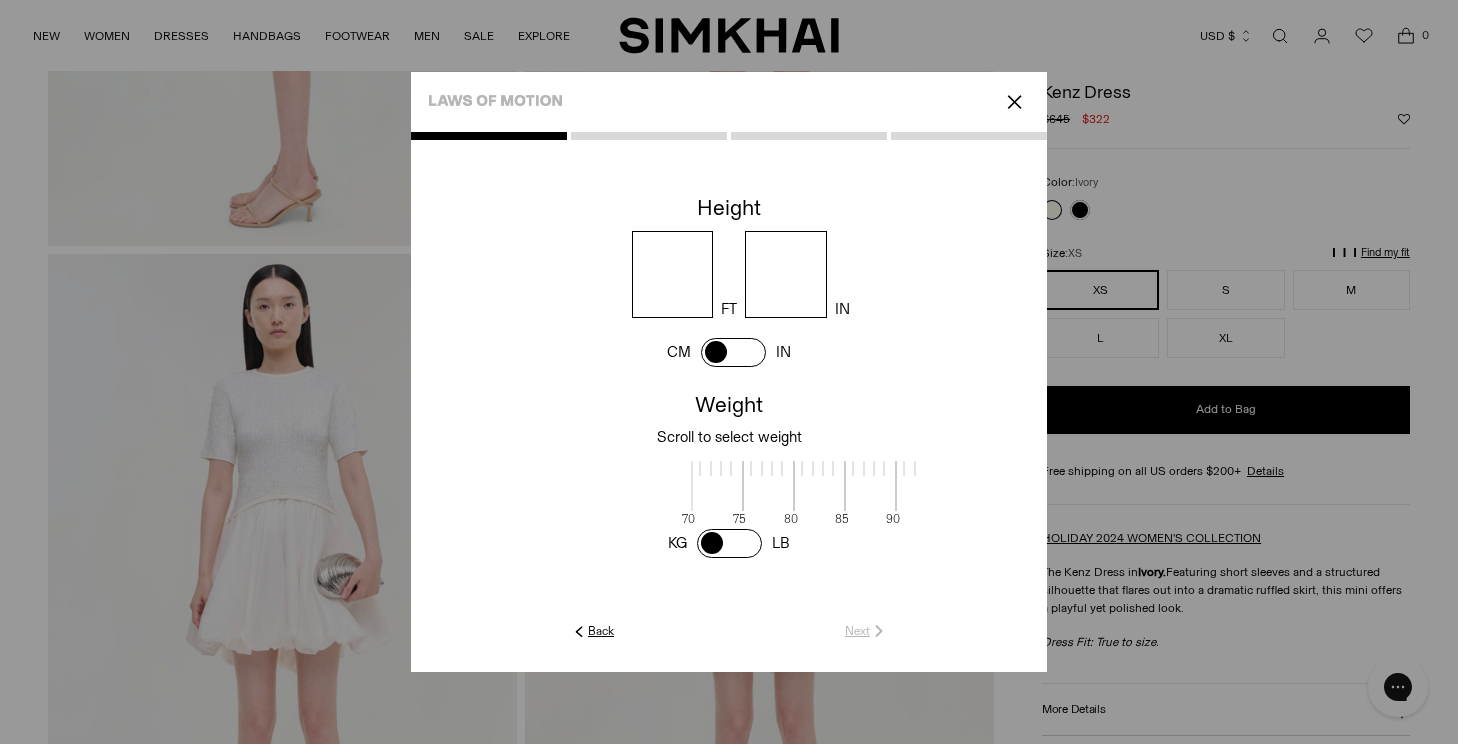 scroll, scrollTop: 2, scrollLeft: 650, axis: both 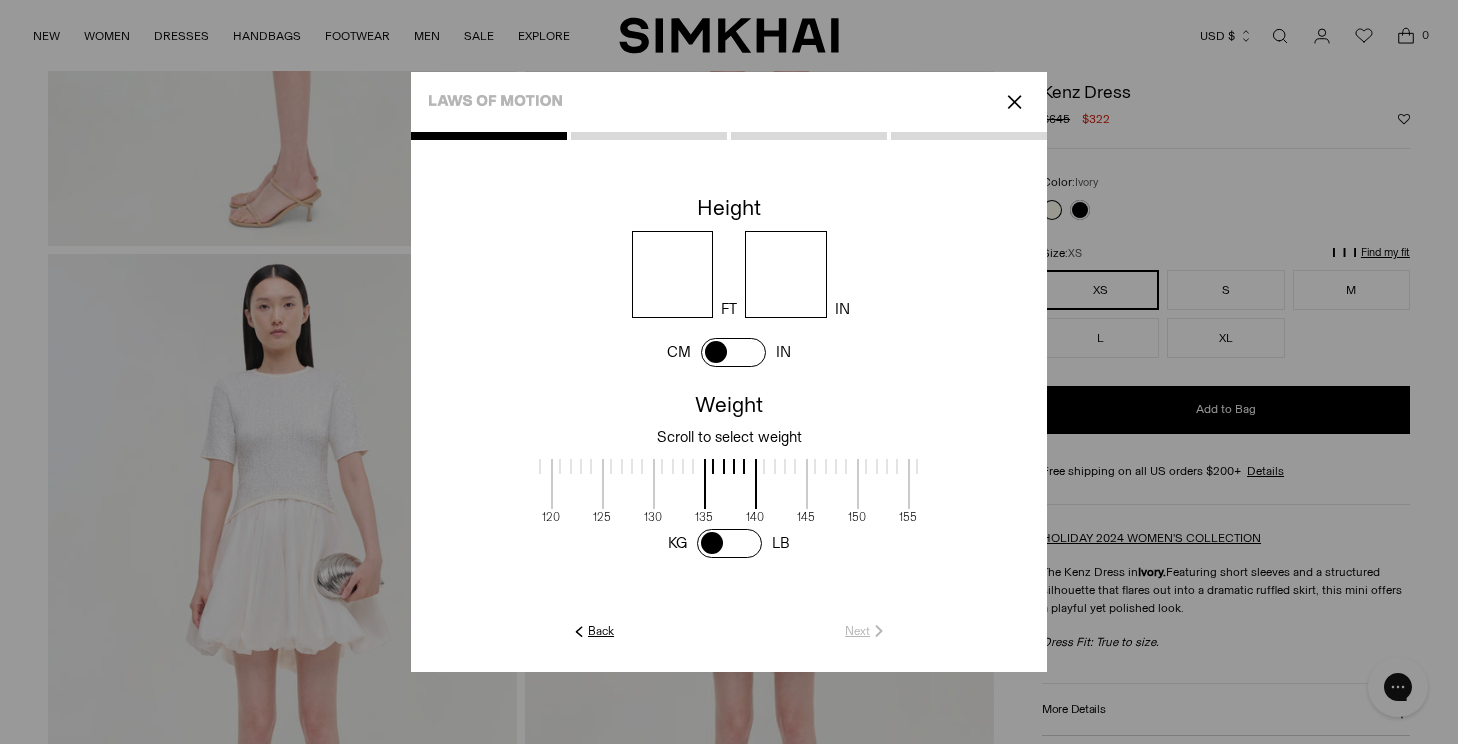 click at bounding box center (673, 274) 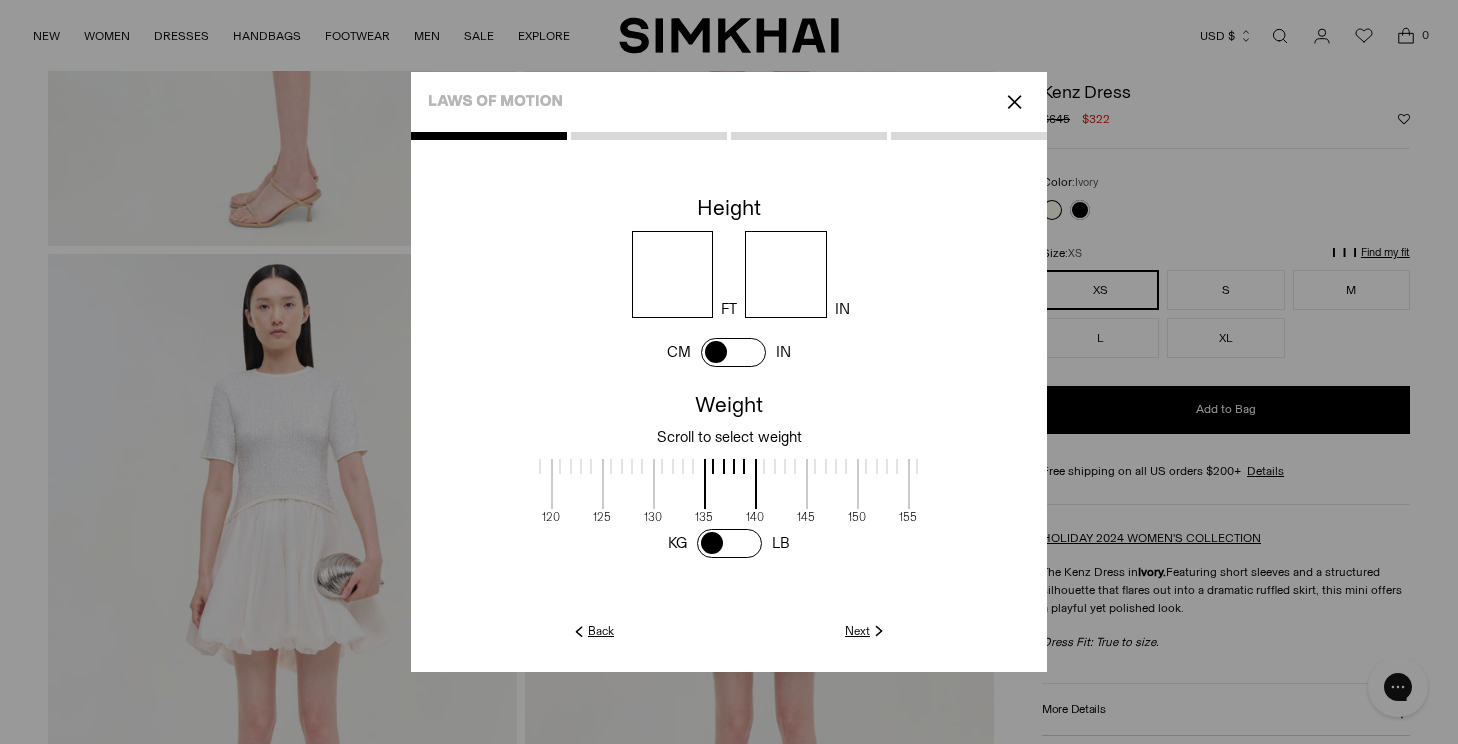 type on "*" 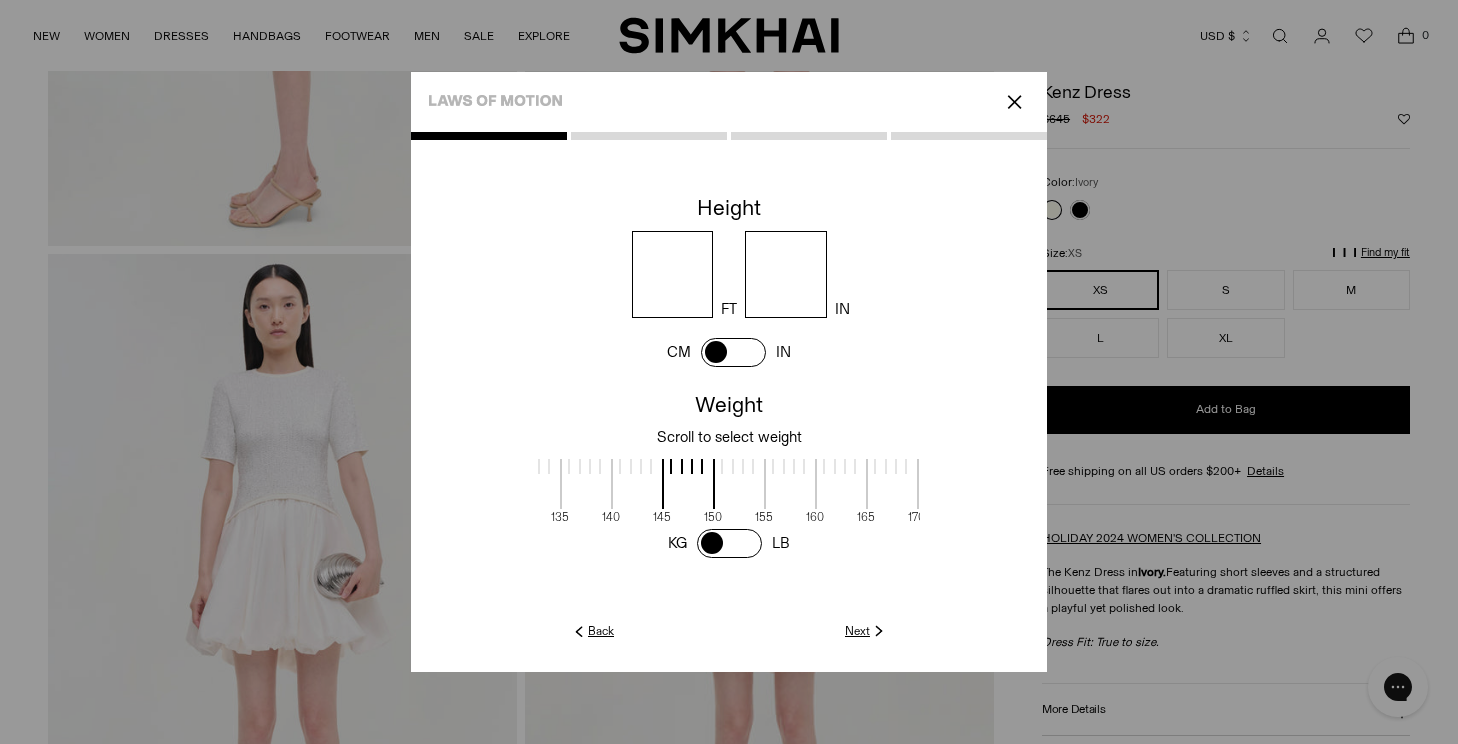 drag, startPoint x: 766, startPoint y: 485, endPoint x: 614, endPoint y: 491, distance: 152.11838 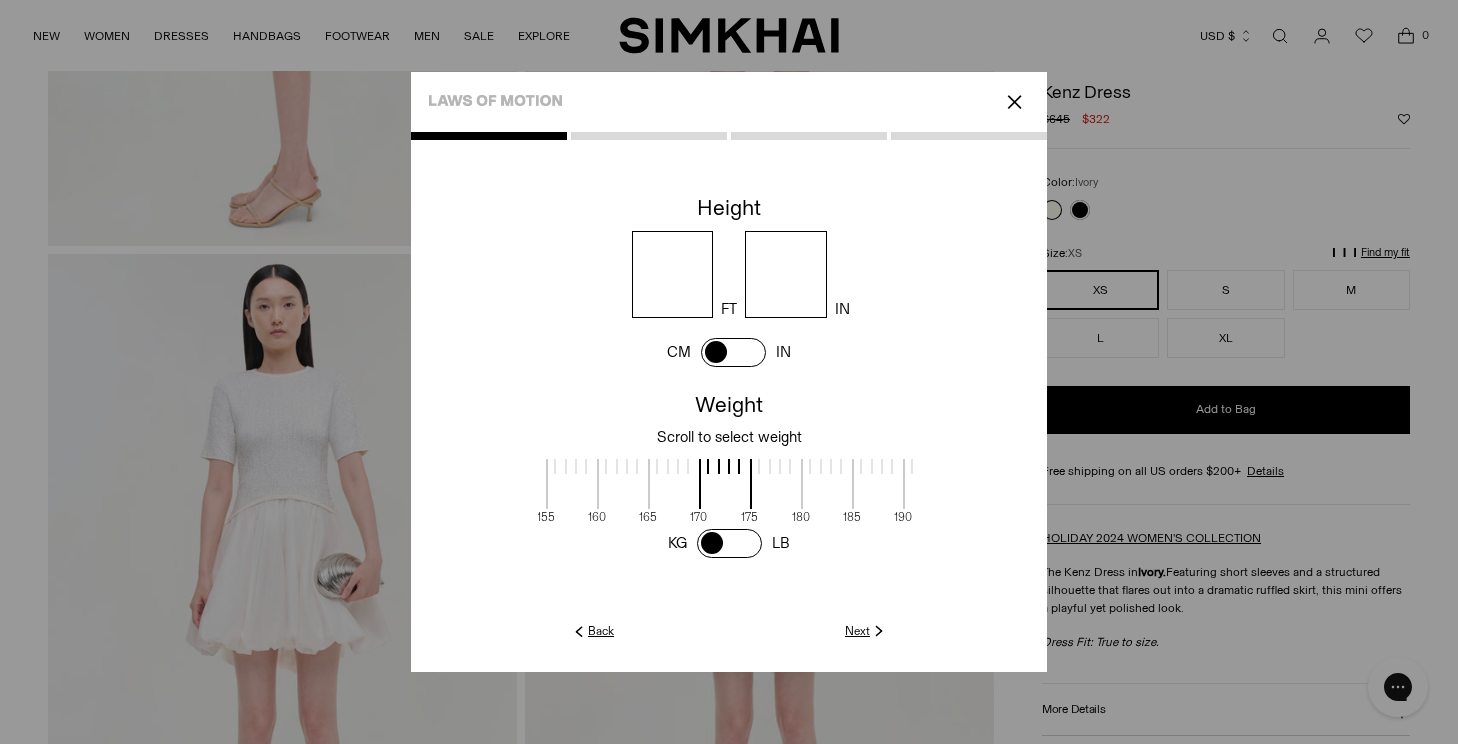 scroll, scrollTop: 2, scrollLeft: 1018, axis: both 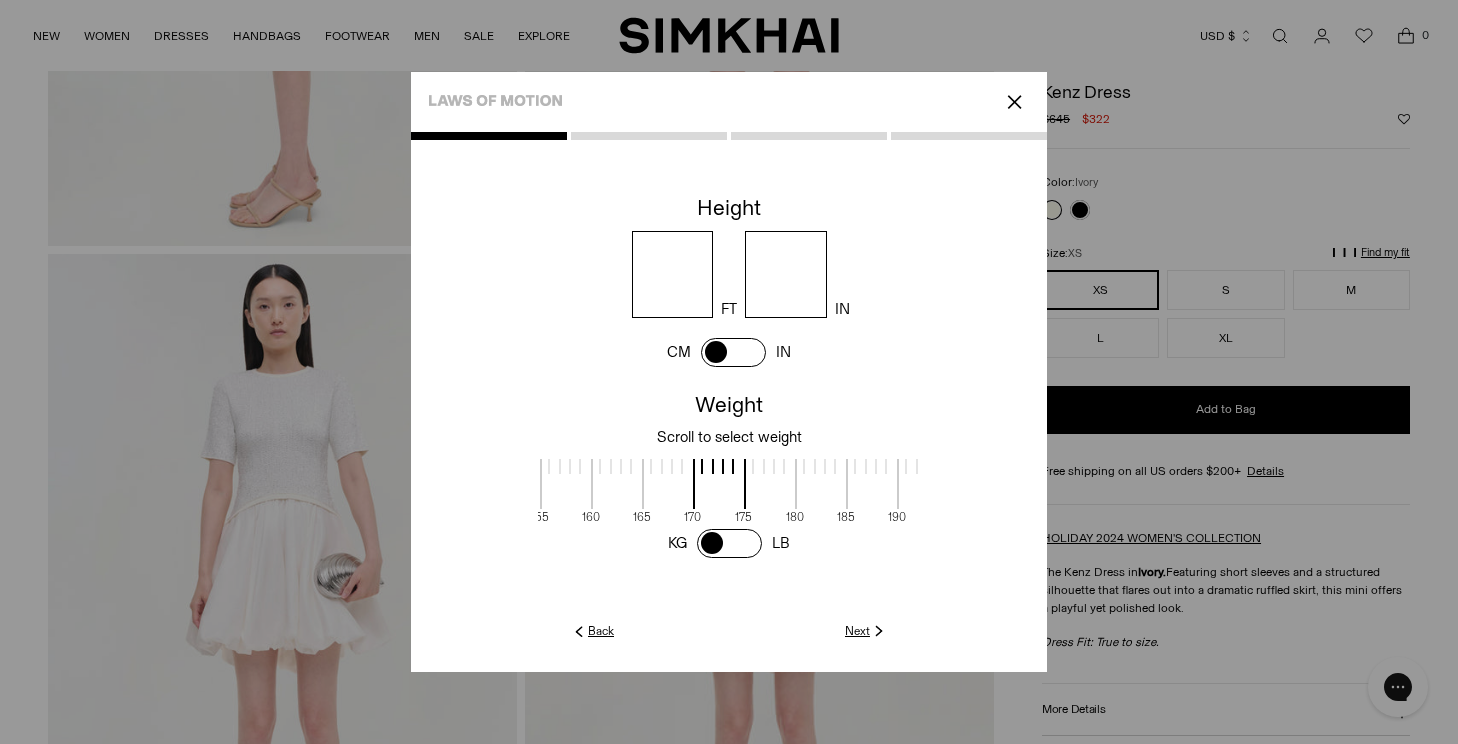 drag, startPoint x: 870, startPoint y: 474, endPoint x: 653, endPoint y: 482, distance: 217.14742 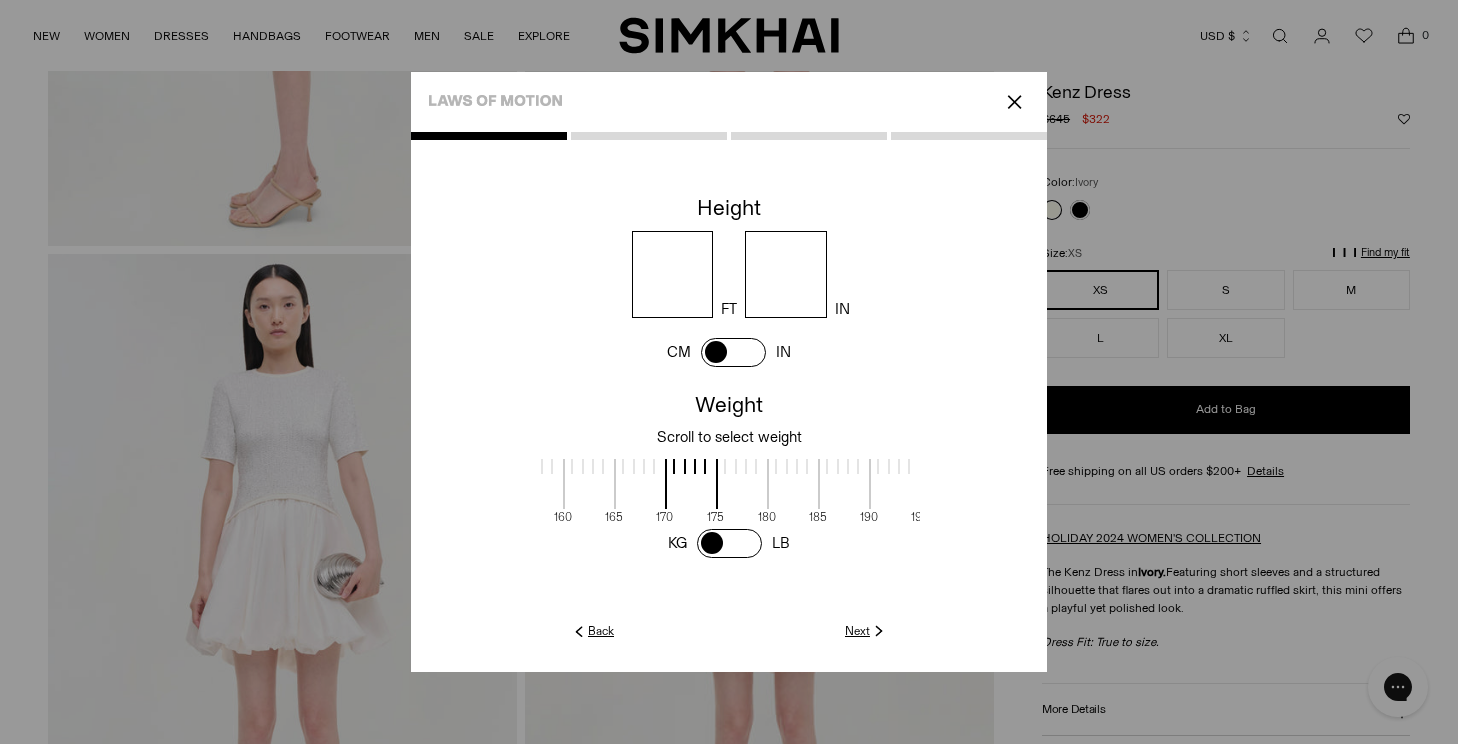 scroll, scrollTop: 2, scrollLeft: 1051, axis: both 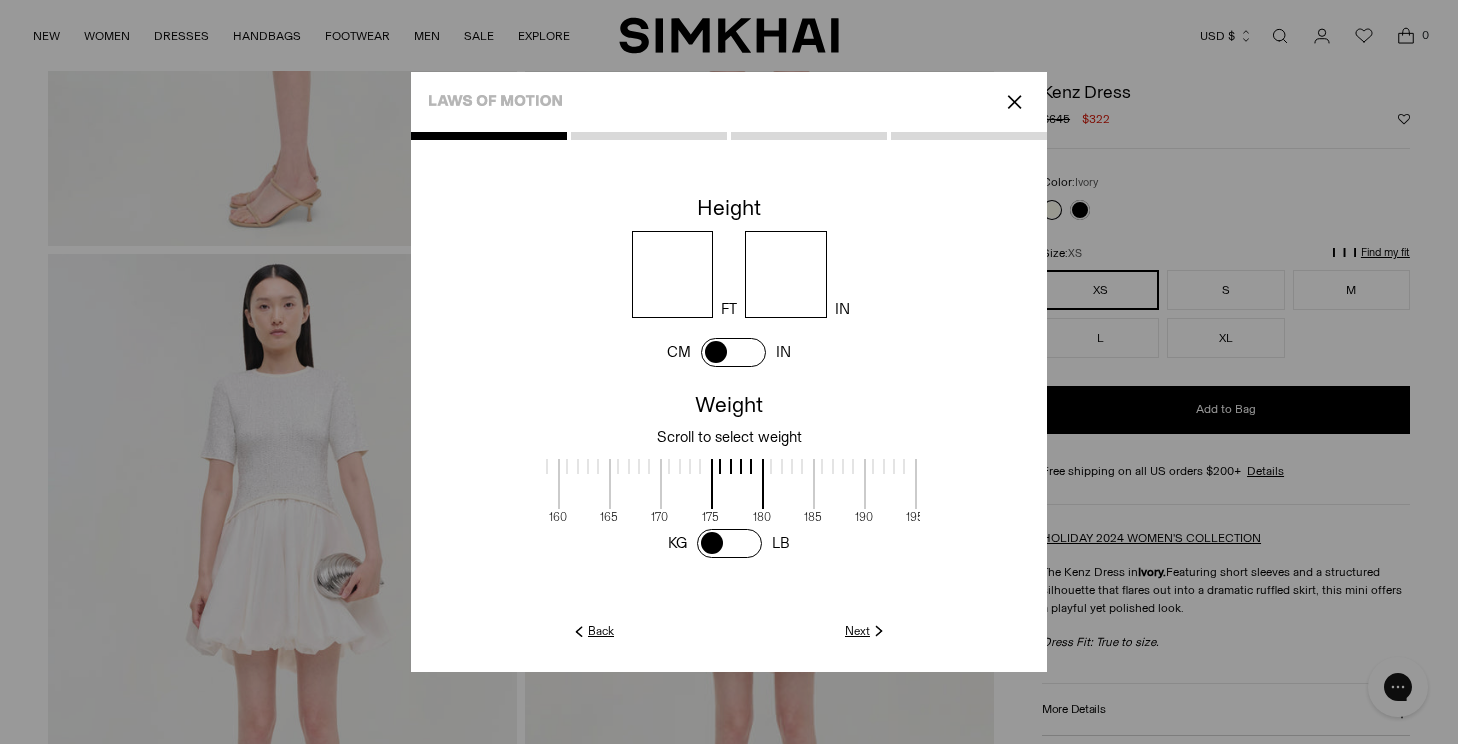 drag, startPoint x: 799, startPoint y: 502, endPoint x: 766, endPoint y: 502, distance: 33 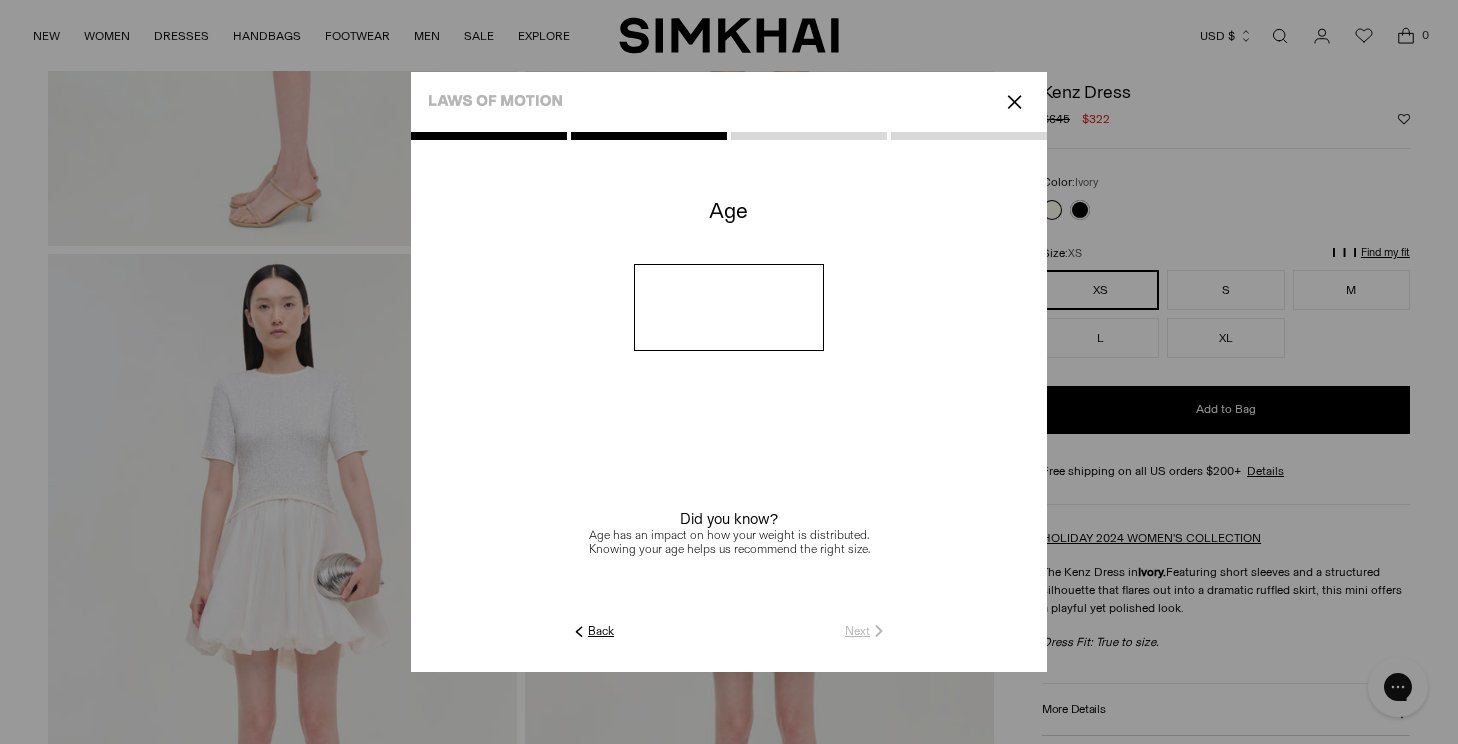 click at bounding box center [729, 307] 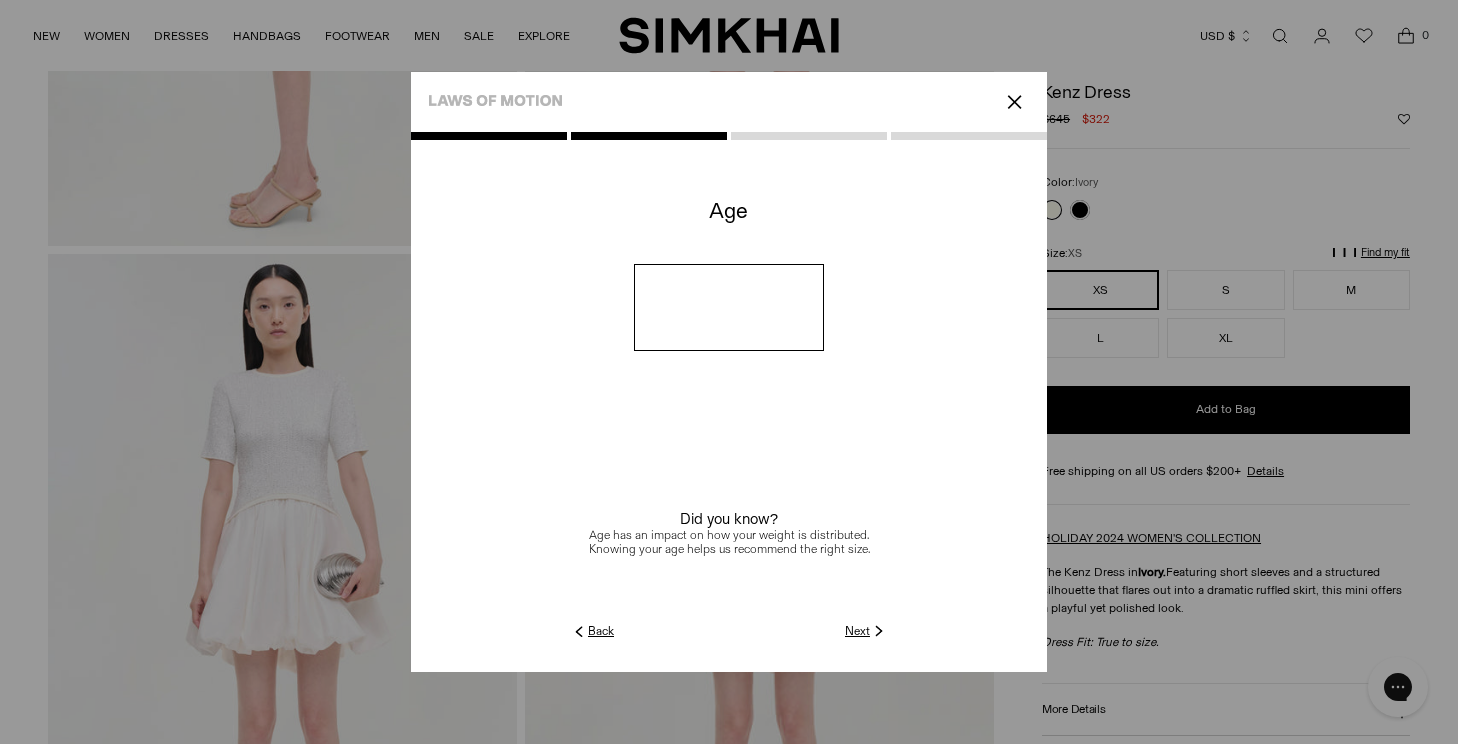 type on "**" 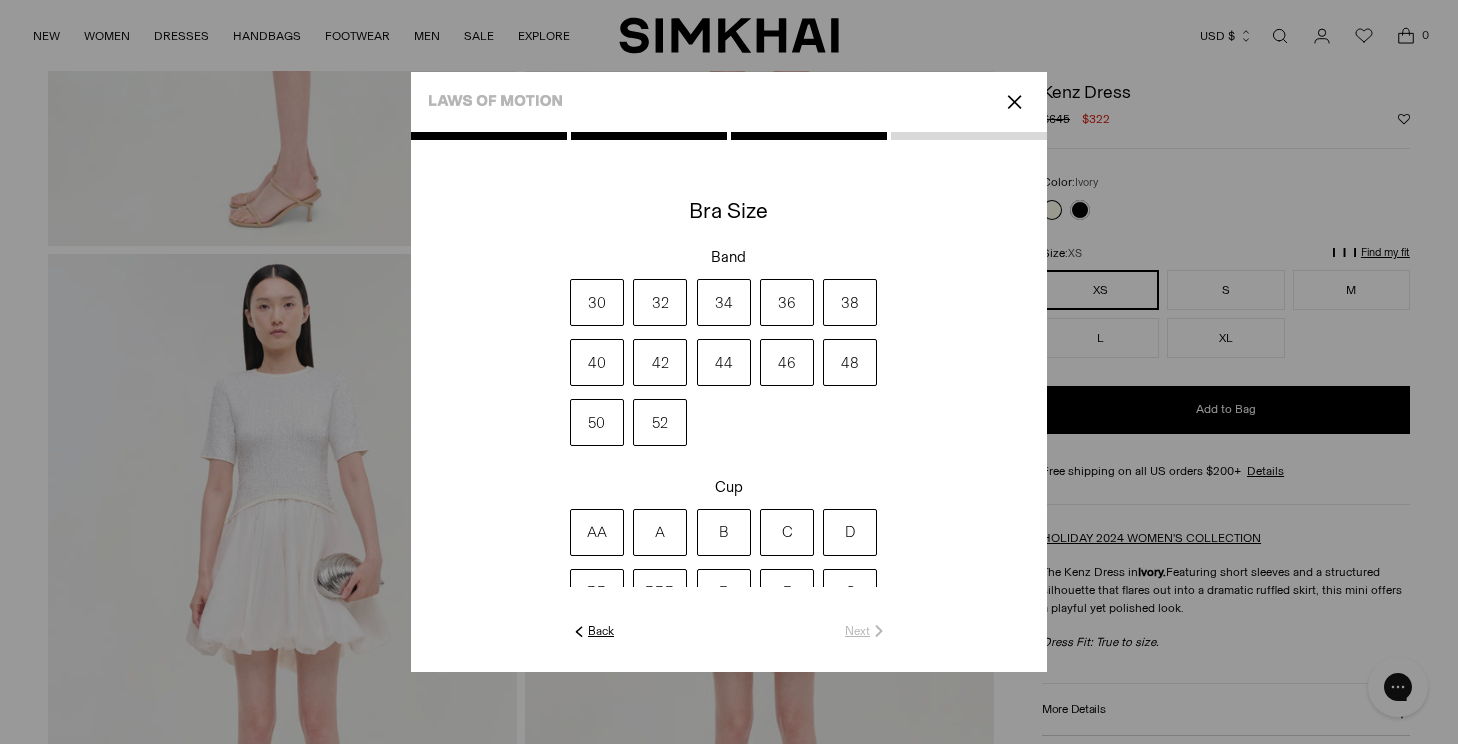 click on "36" at bounding box center (787, 302) 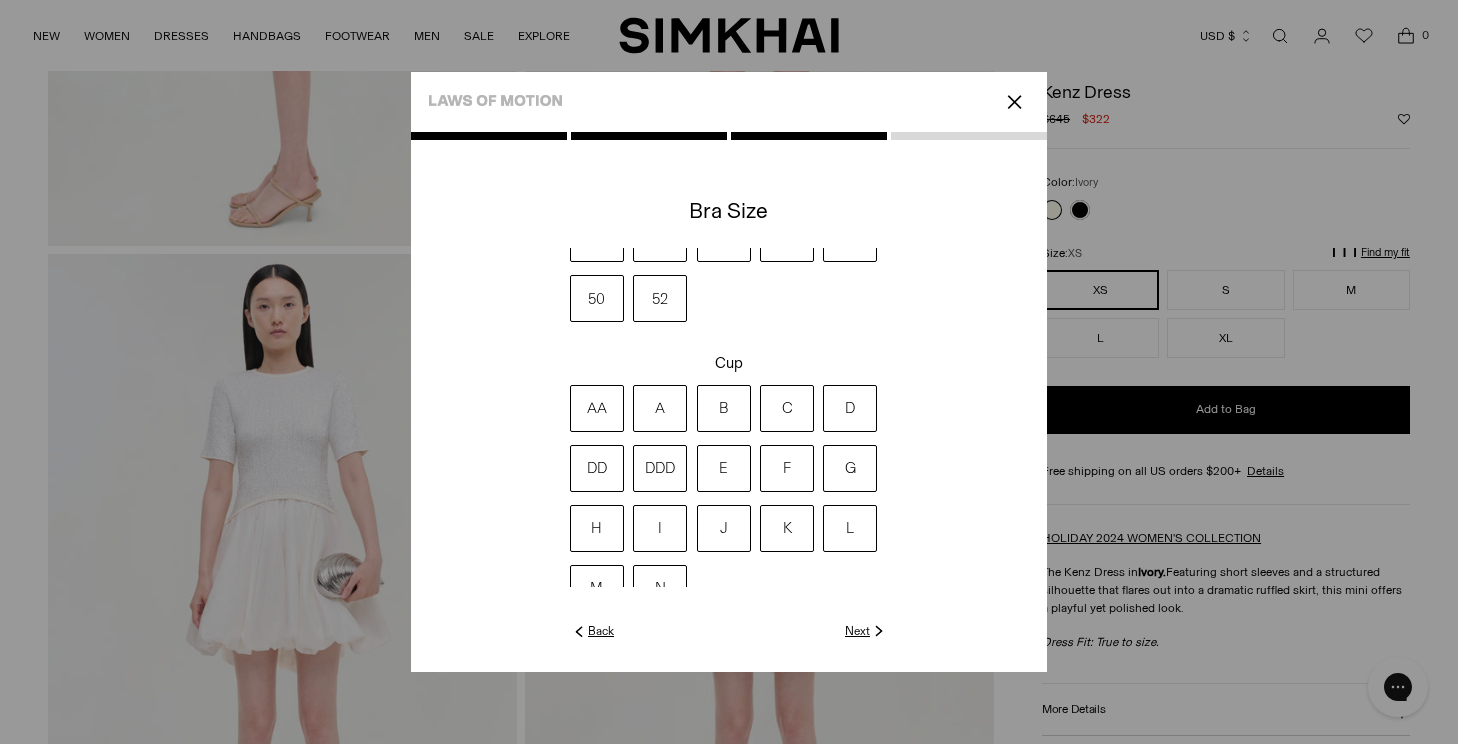scroll, scrollTop: 155, scrollLeft: 0, axis: vertical 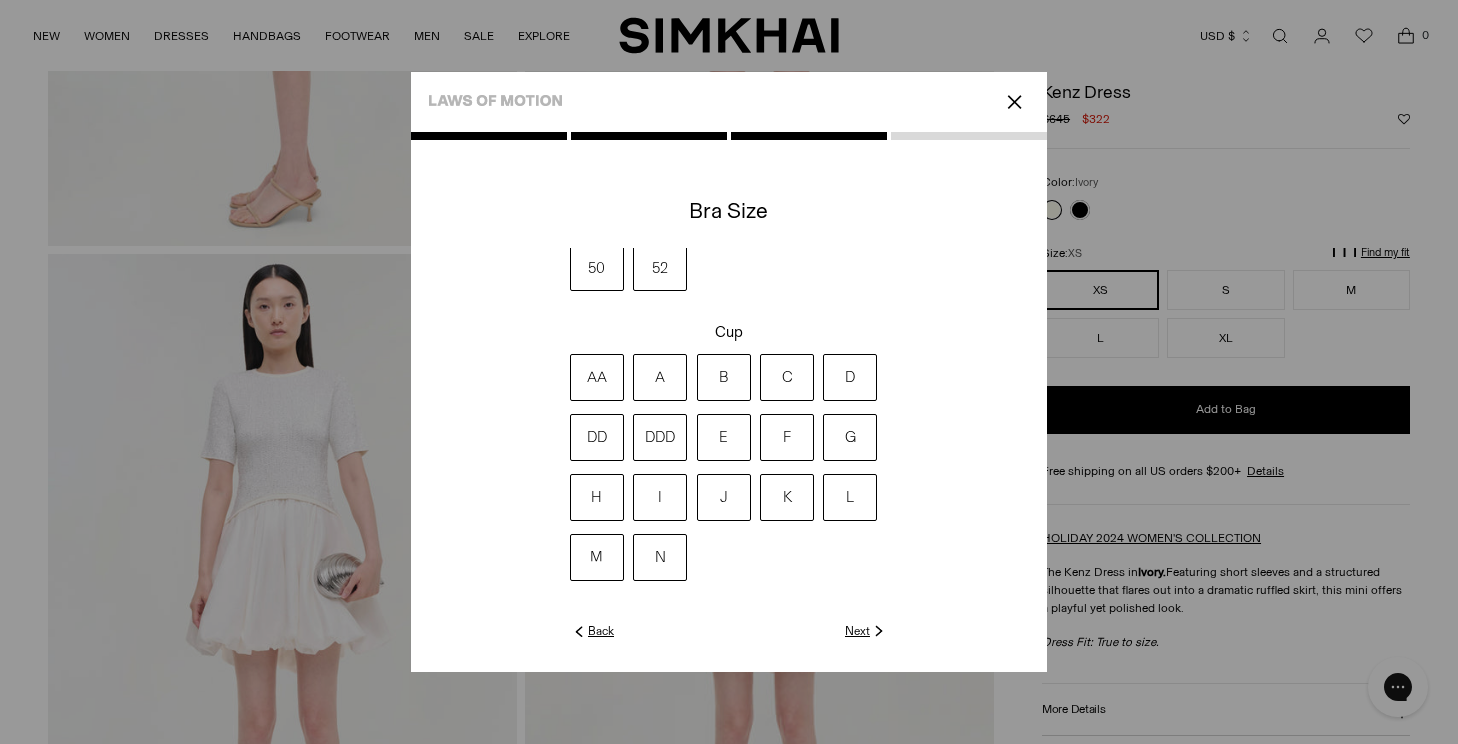 click at bounding box center (729, 402) 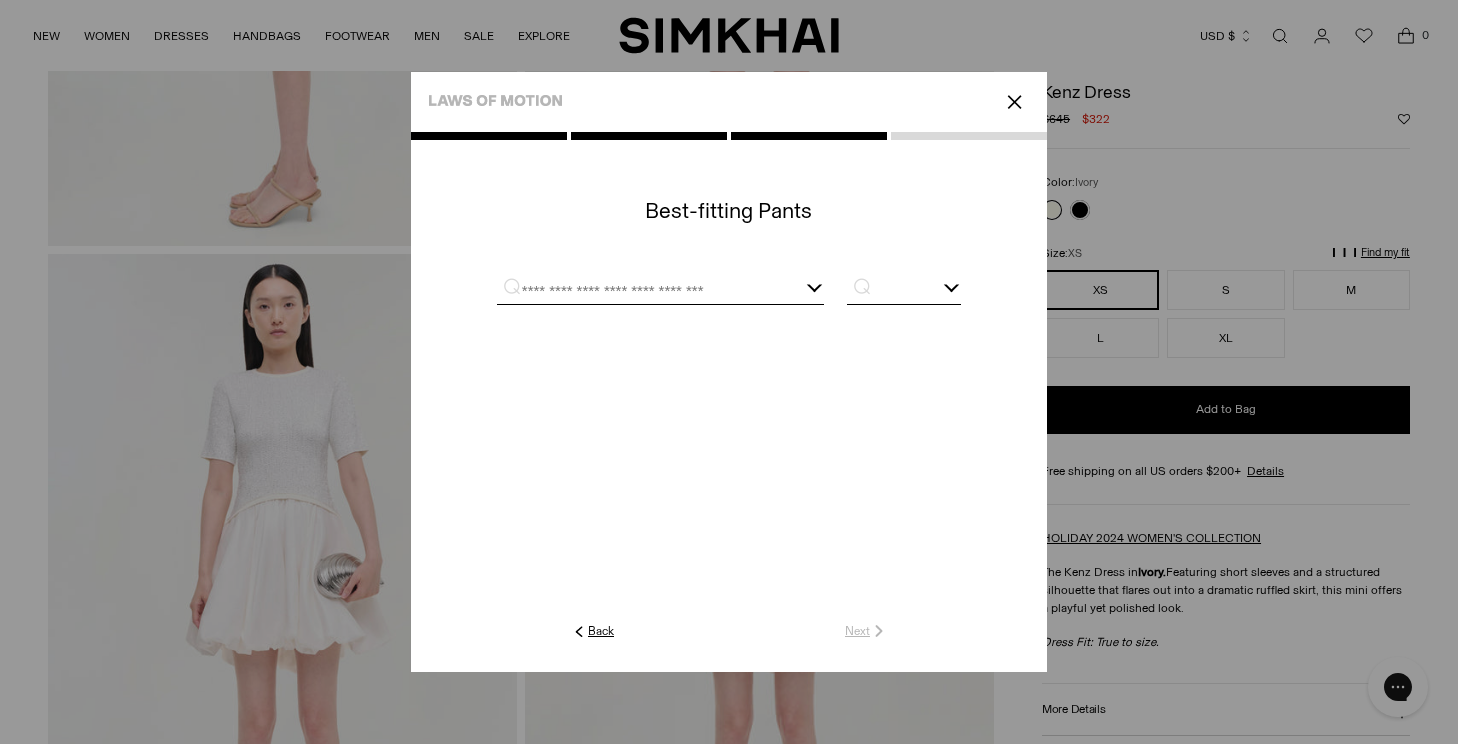 click at bounding box center [660, 291] 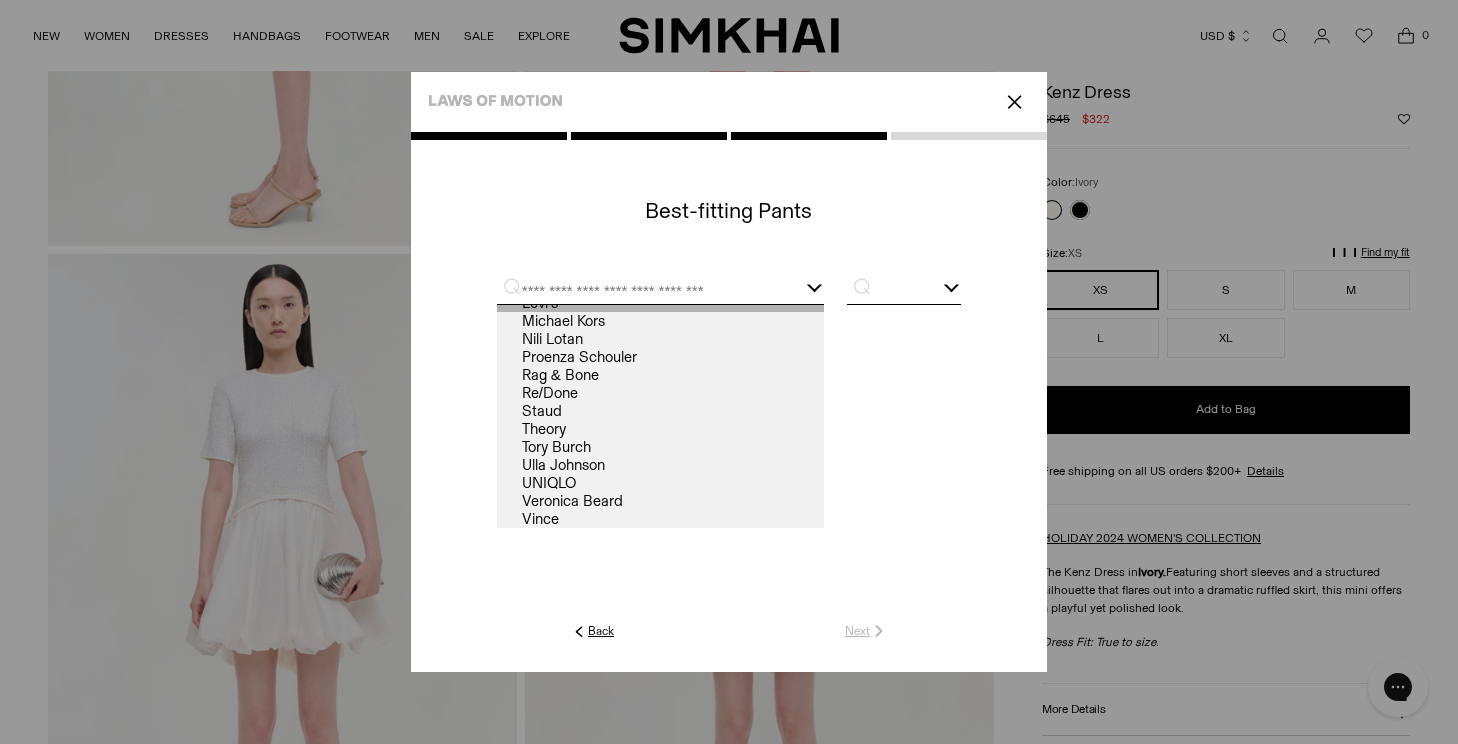 scroll, scrollTop: 173, scrollLeft: 0, axis: vertical 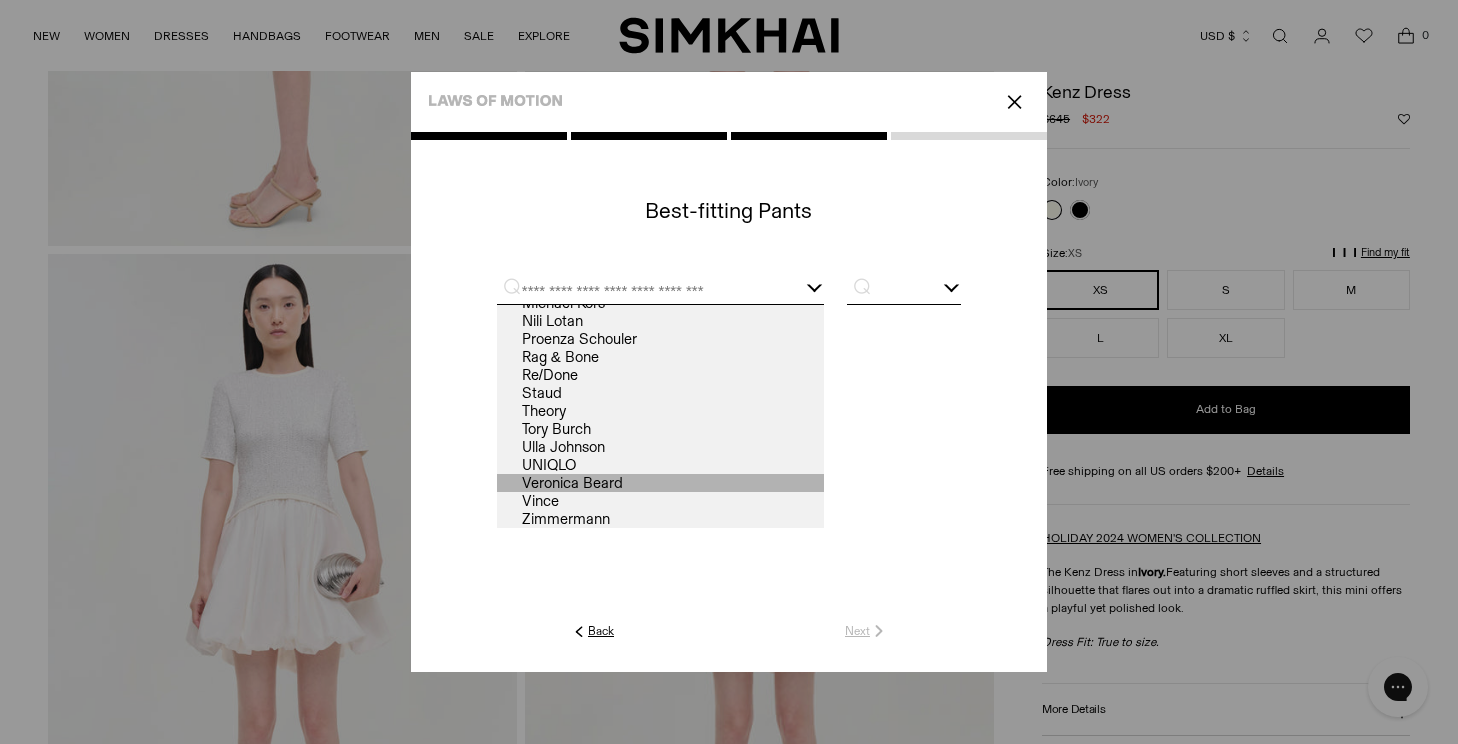 click on "Veronica Beard" at bounding box center [660, 483] 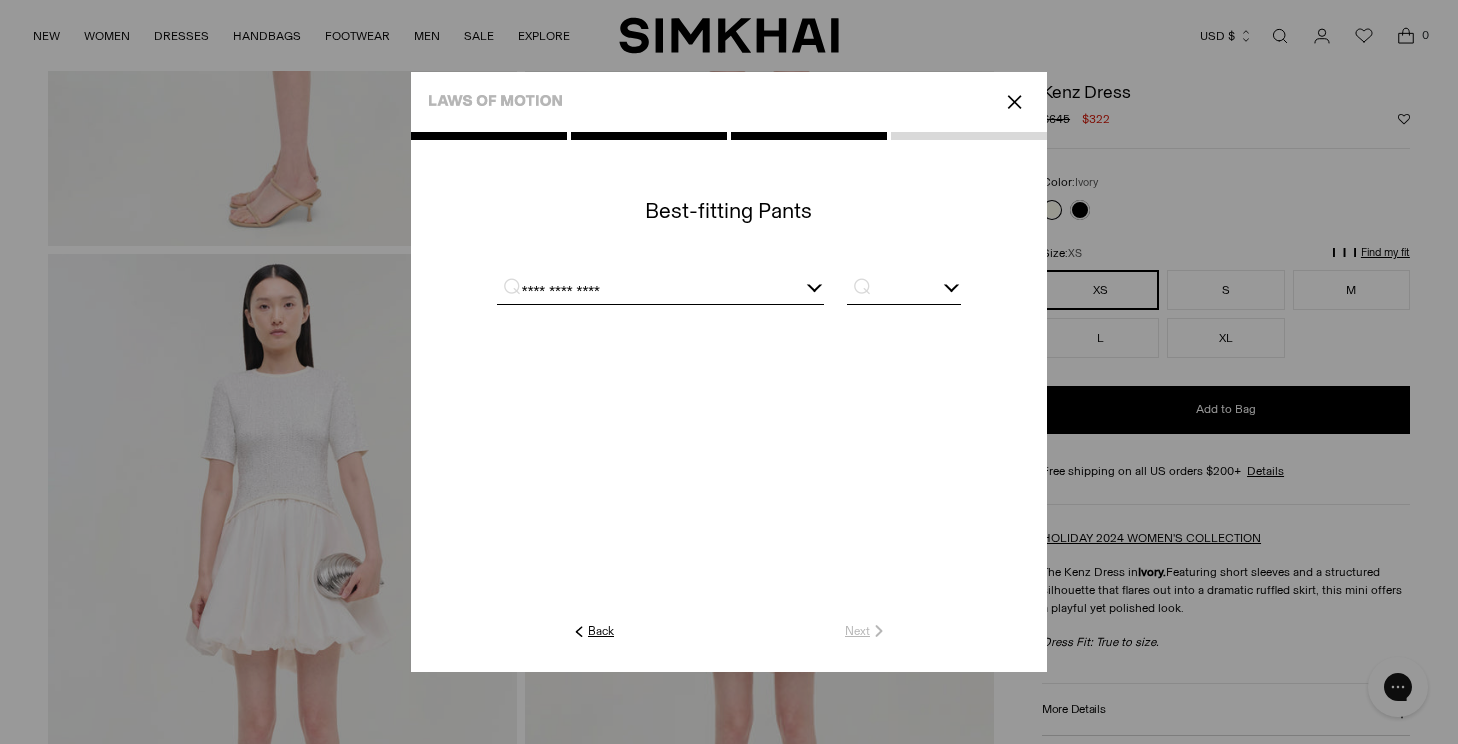 click at bounding box center [904, 291] 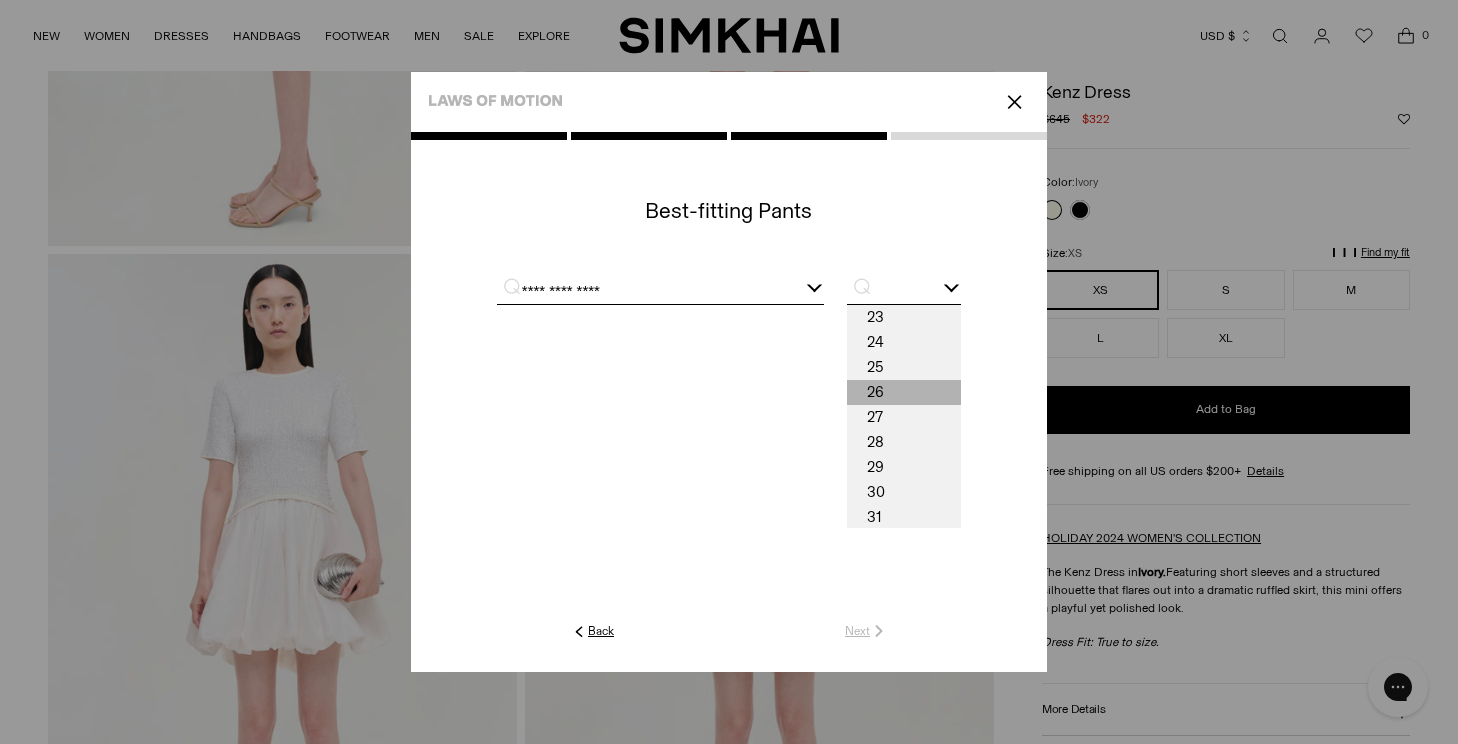 scroll, scrollTop: 27, scrollLeft: 0, axis: vertical 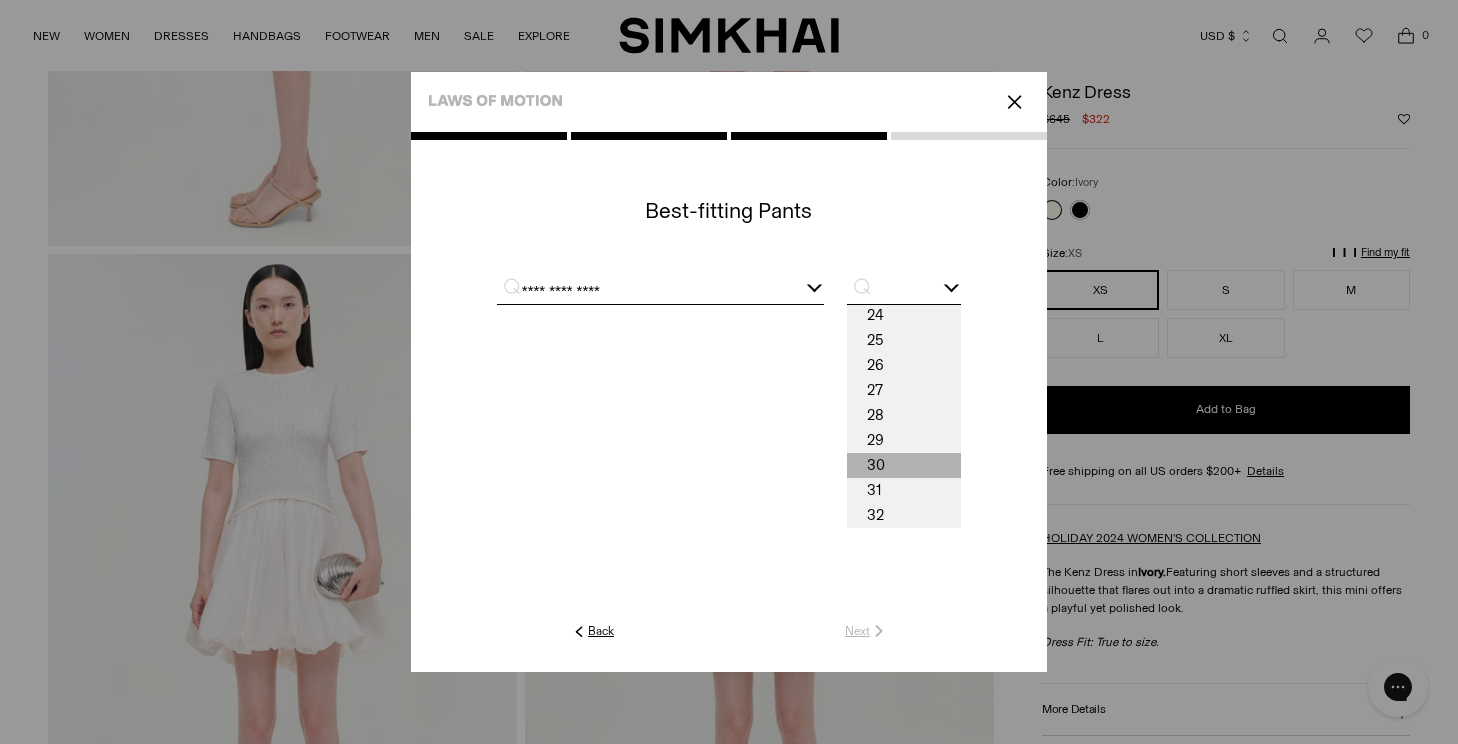 click on "30" at bounding box center (904, 465) 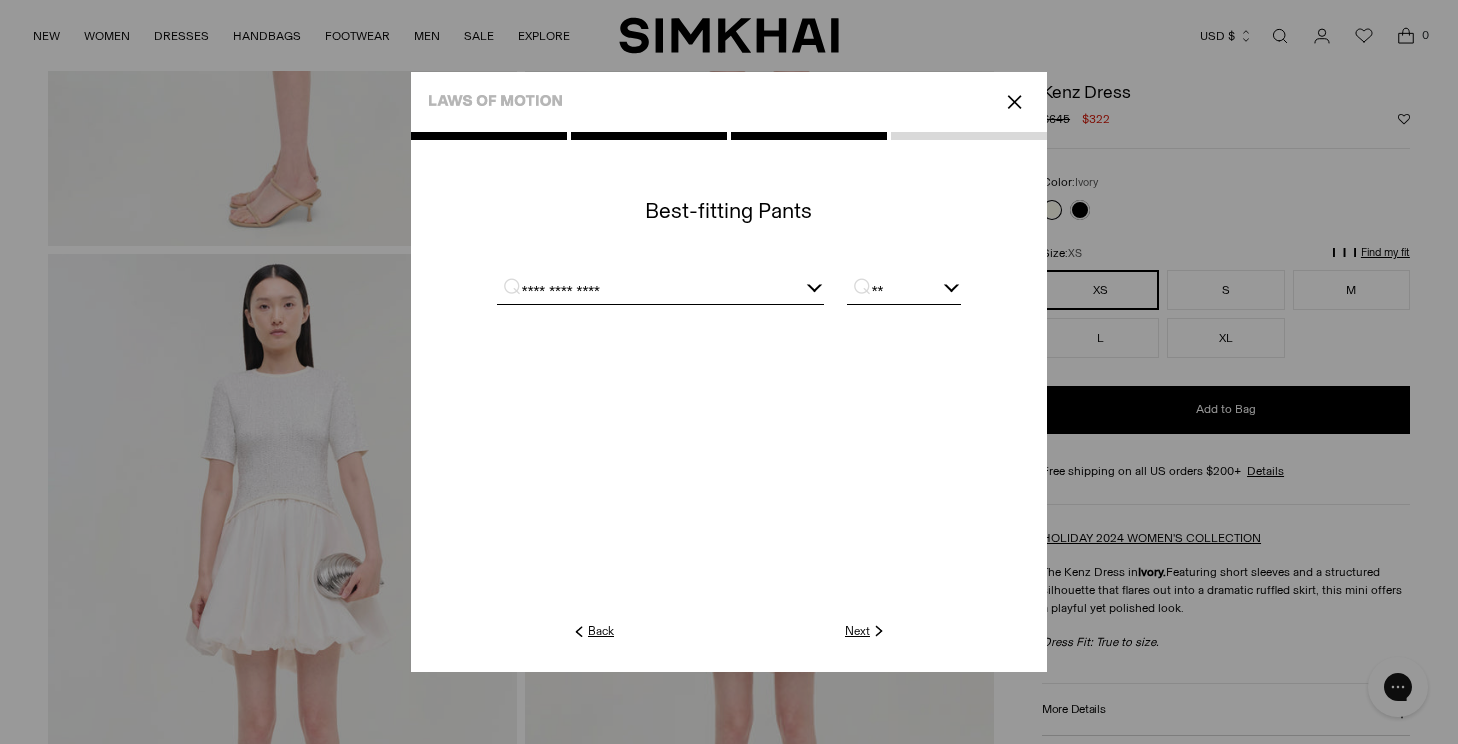 click on "Next" 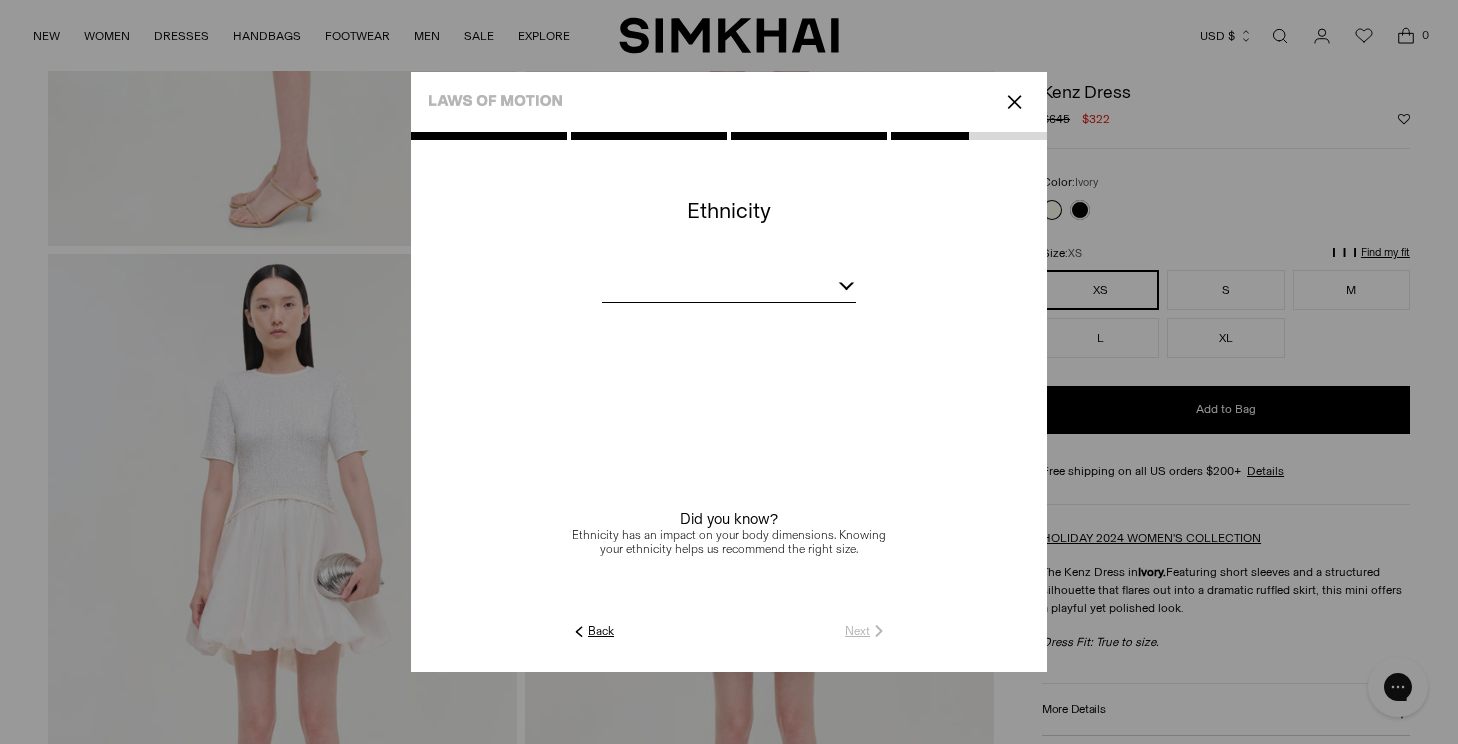click 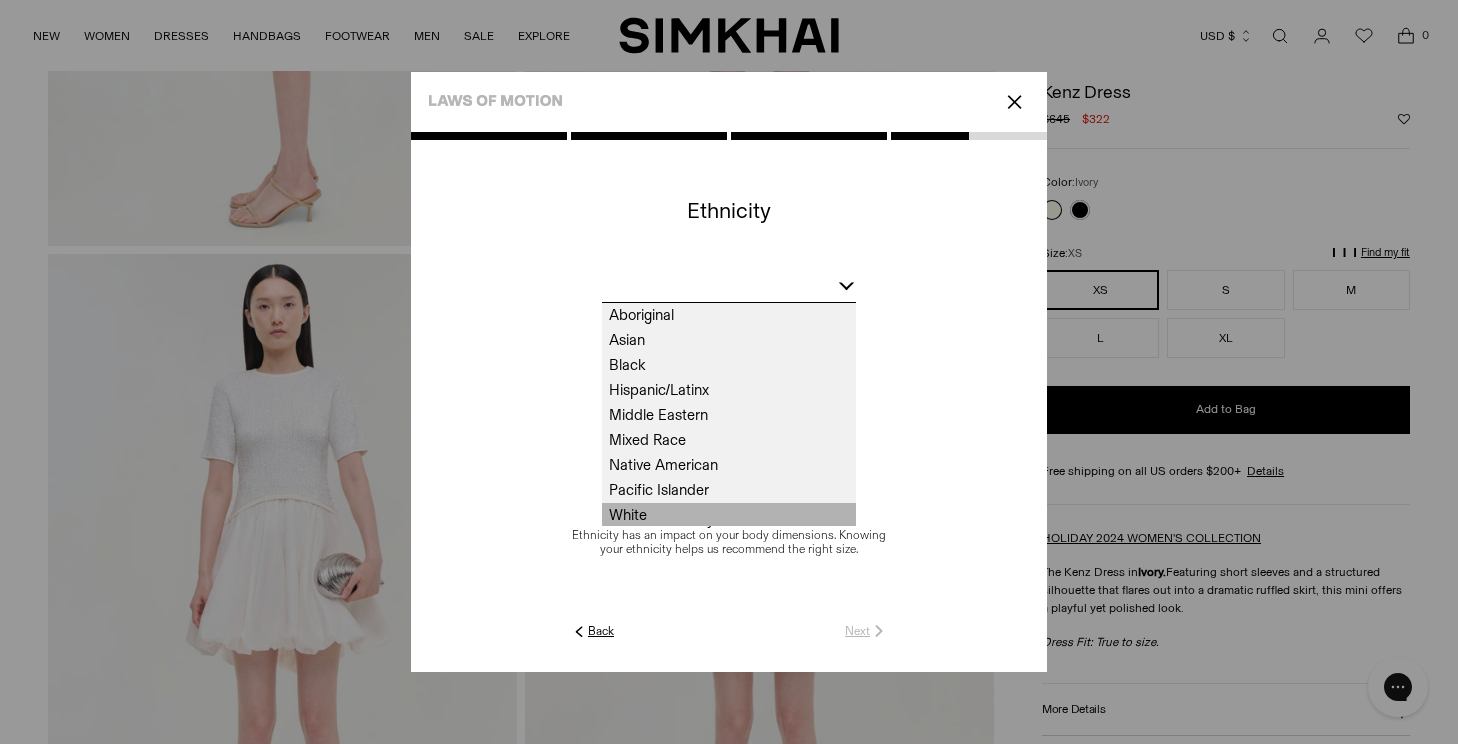 click on "White" at bounding box center (729, 515) 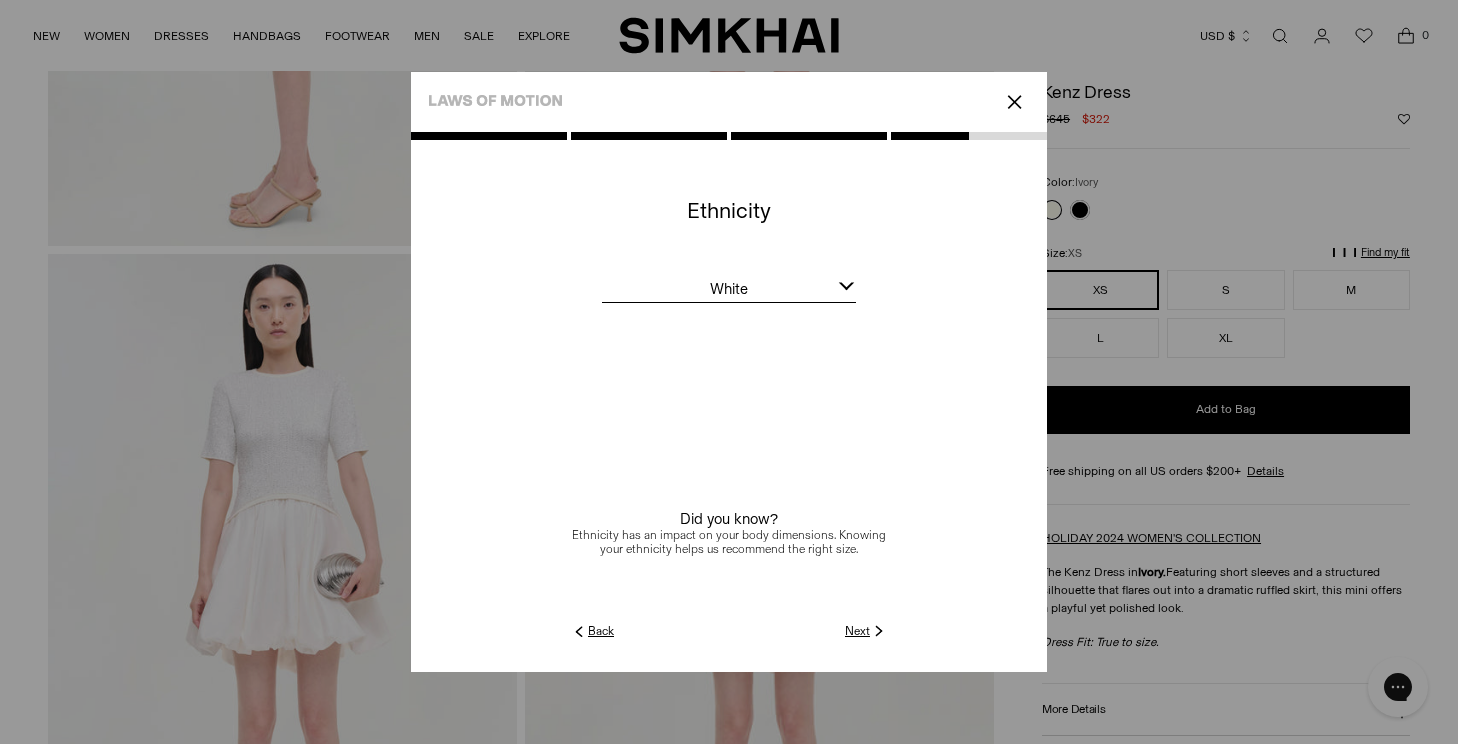click on "Next" 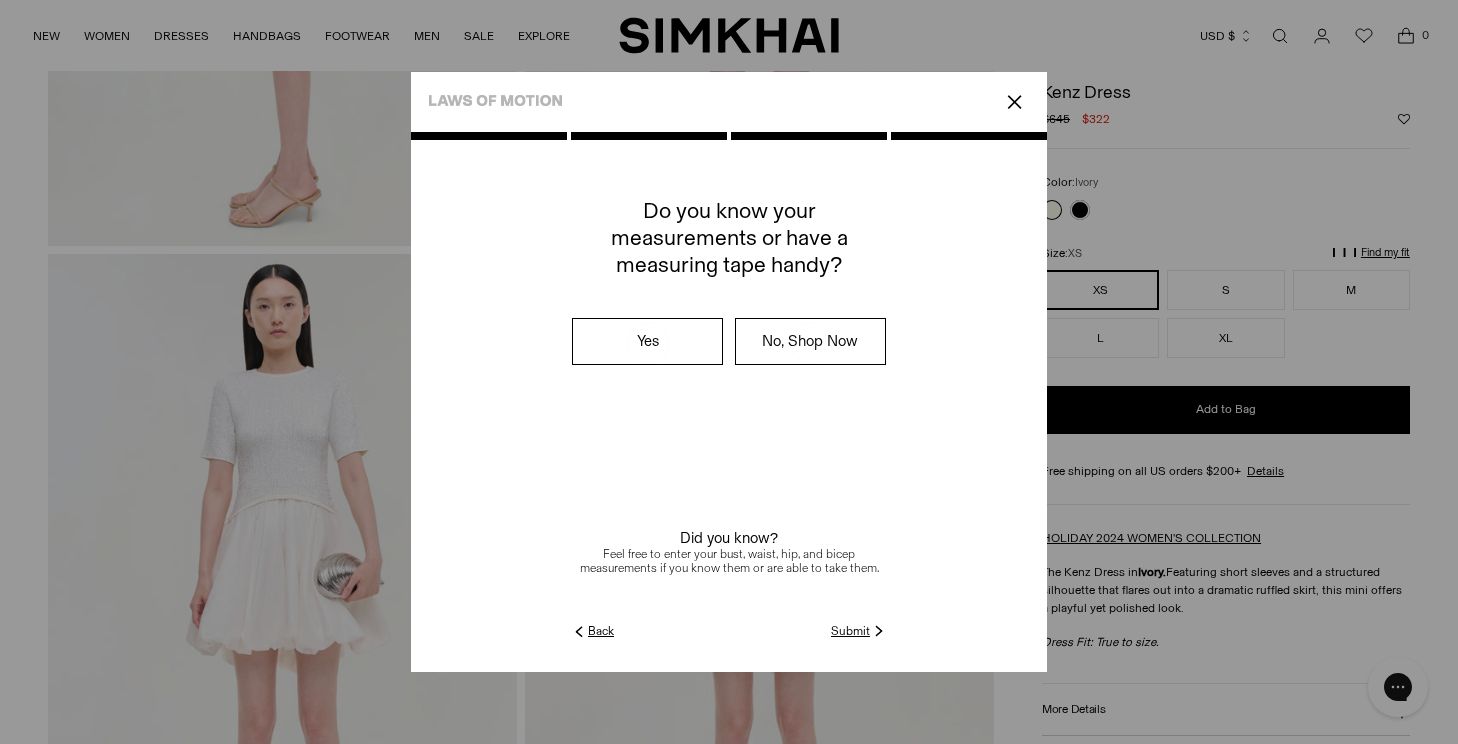click 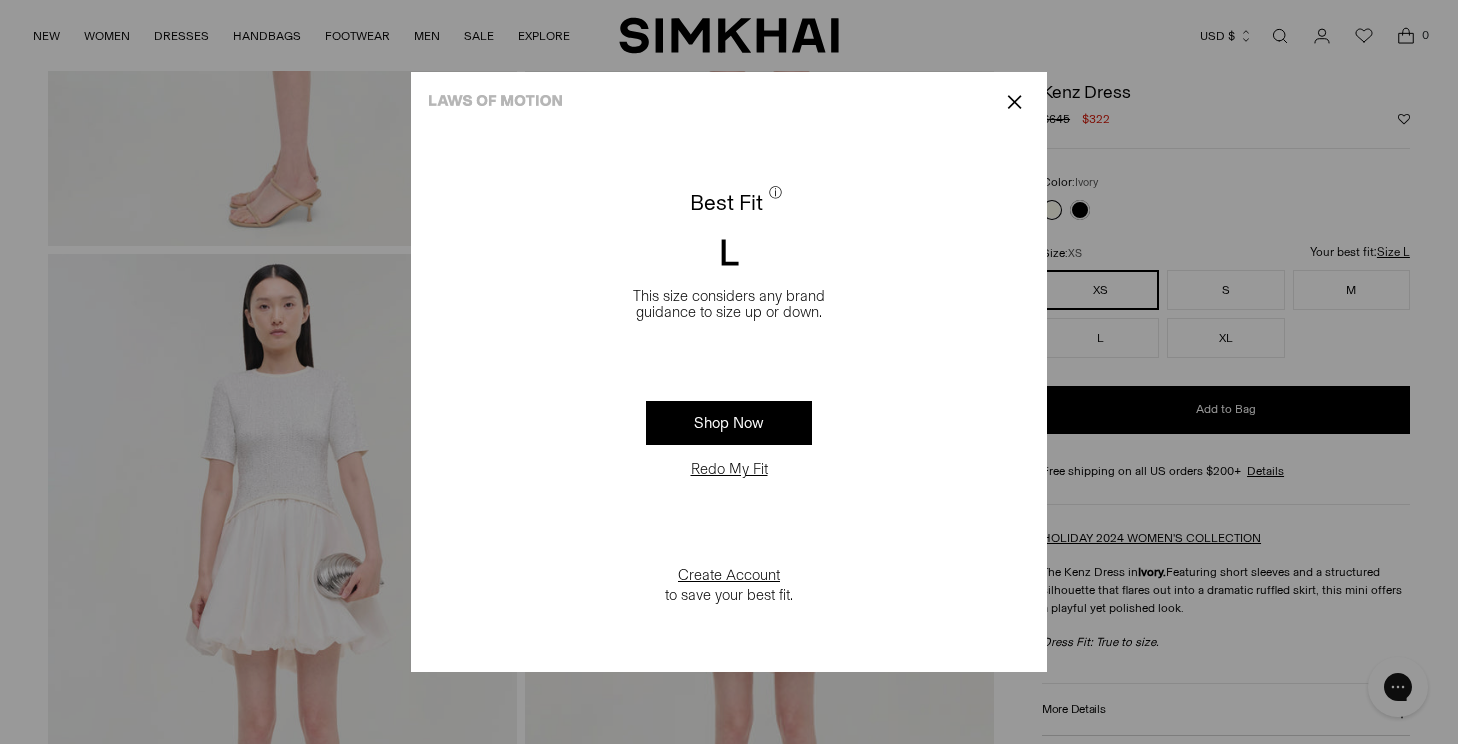 click on "✕" at bounding box center (1014, 102) 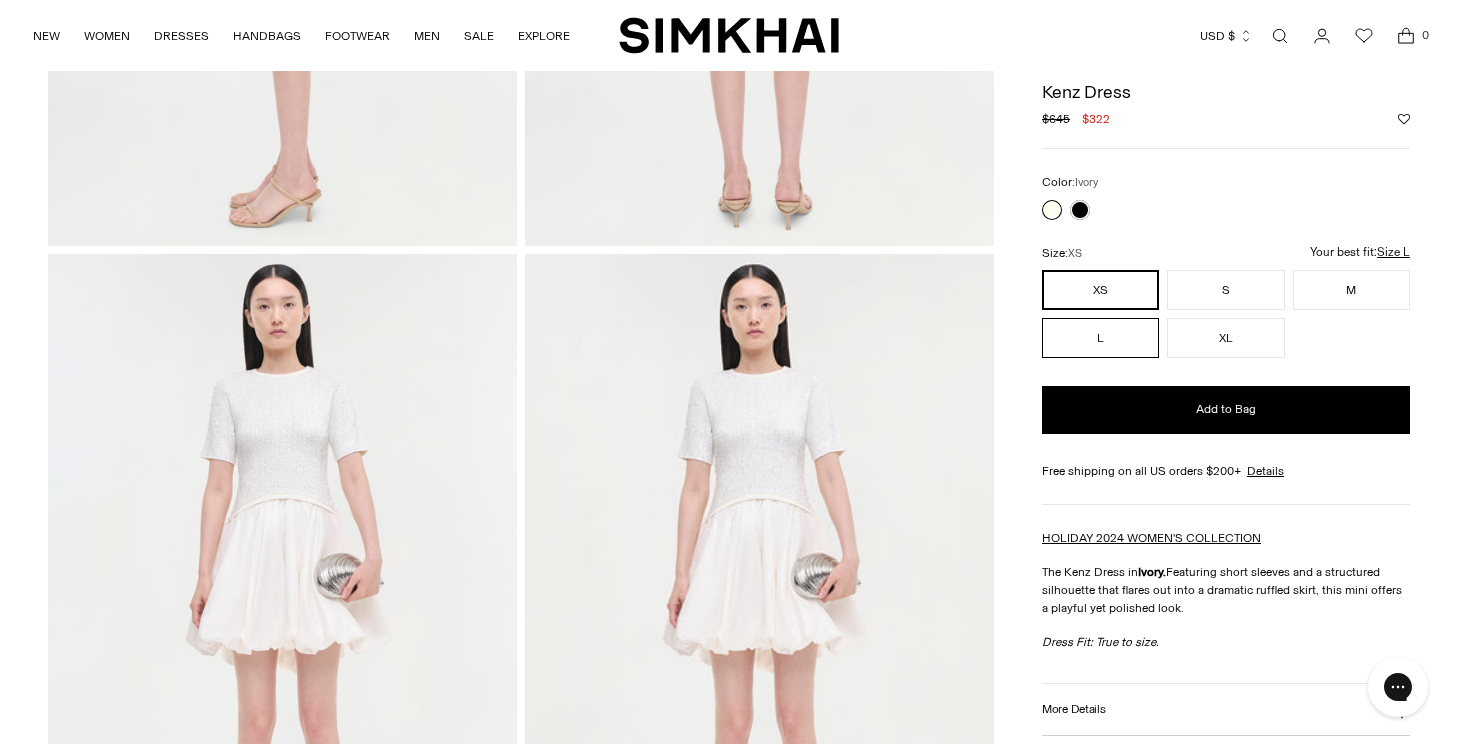 click on "L" at bounding box center [1100, 338] 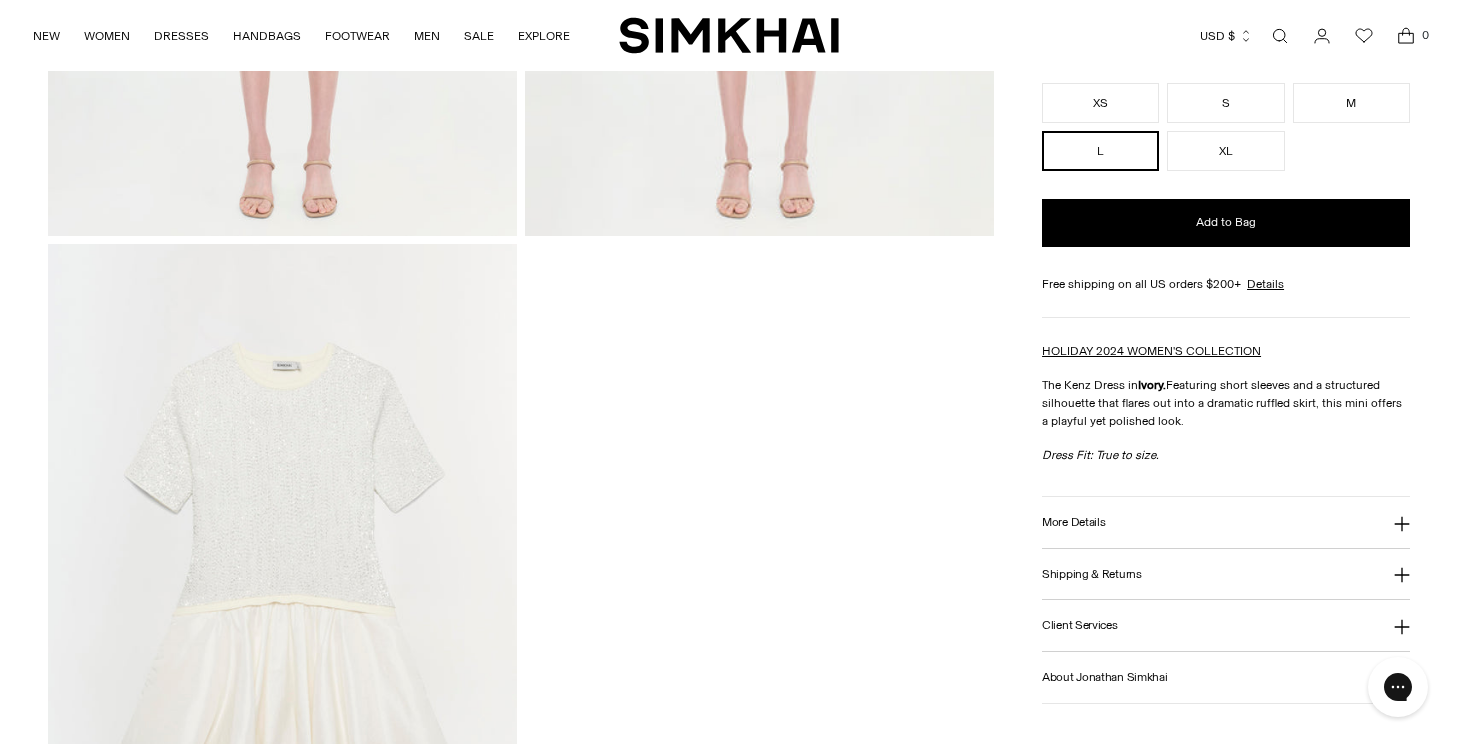 scroll, scrollTop: 2225, scrollLeft: 0, axis: vertical 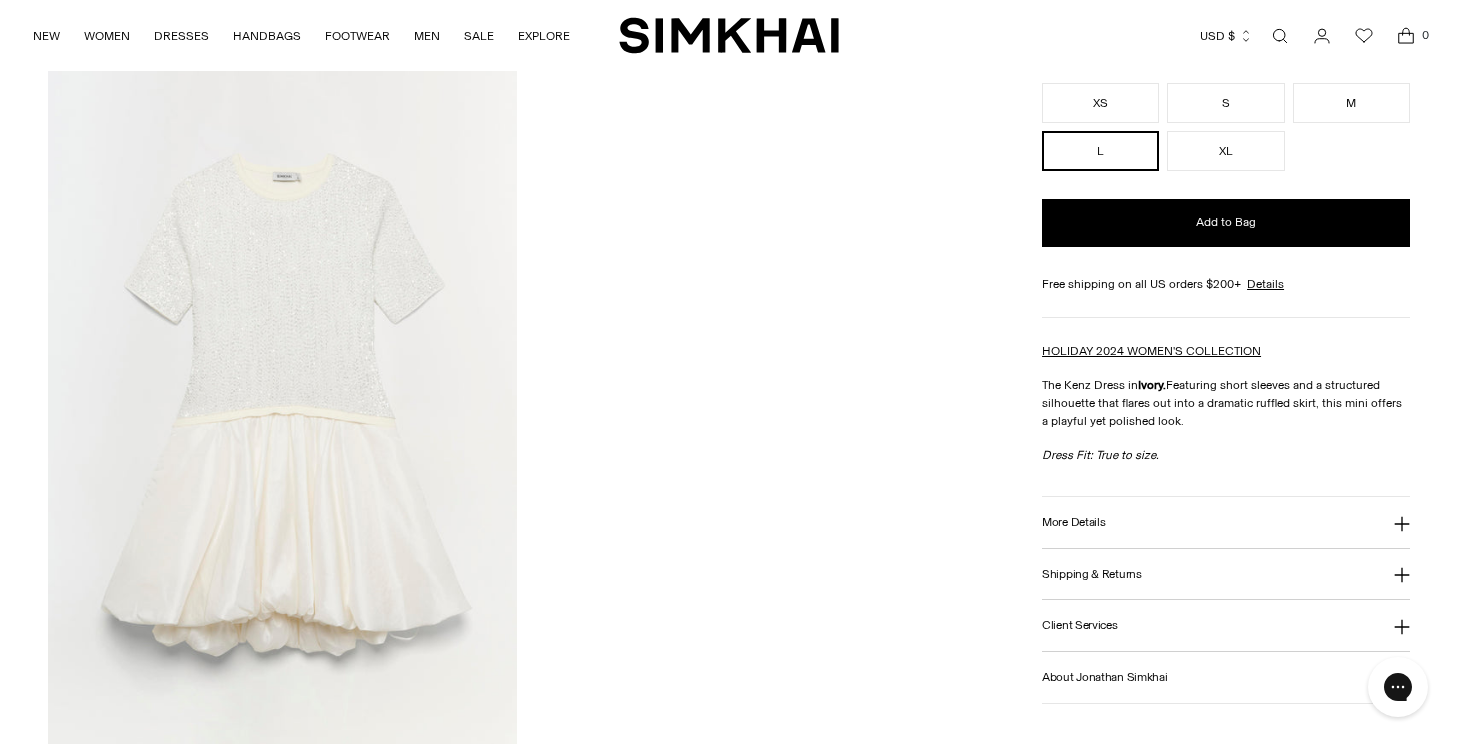 click at bounding box center (282, 406) 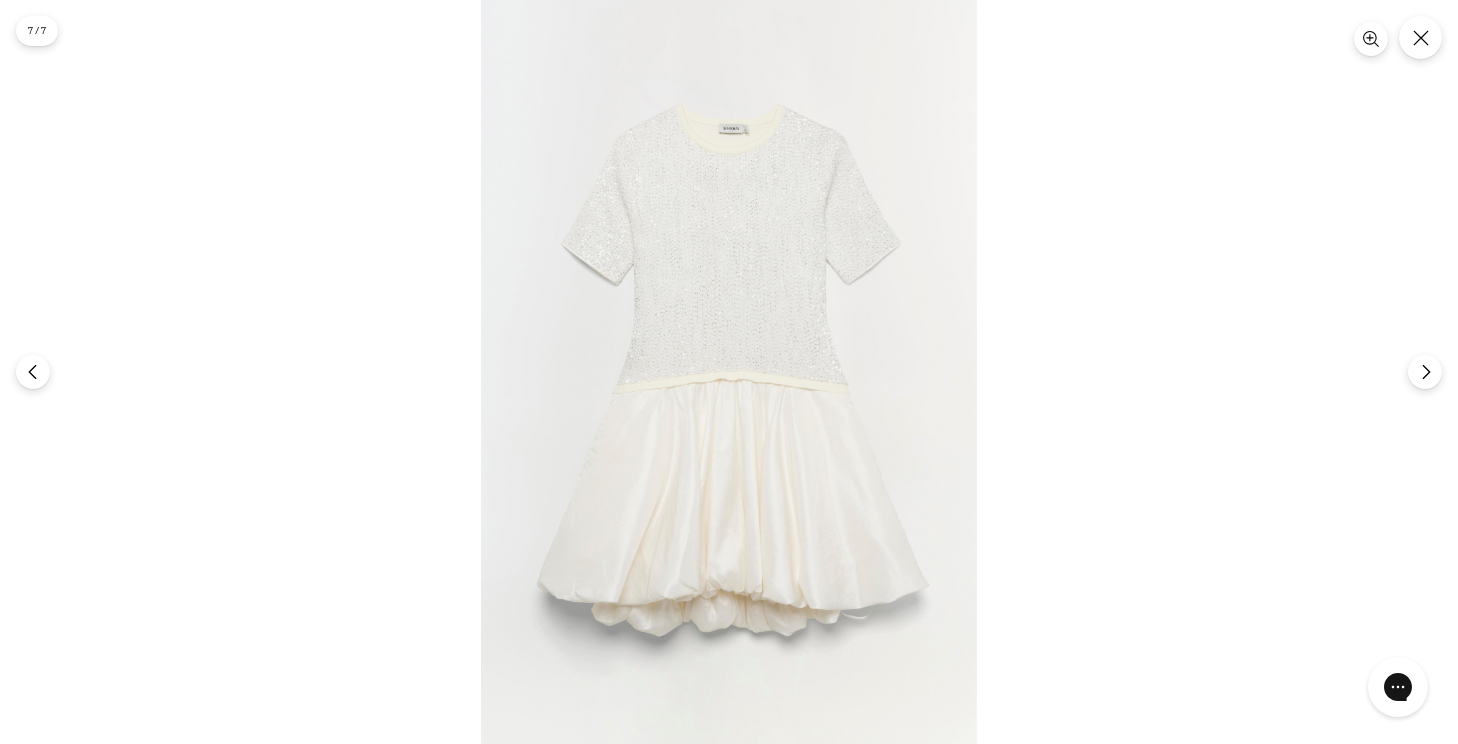 click at bounding box center [729, 372] 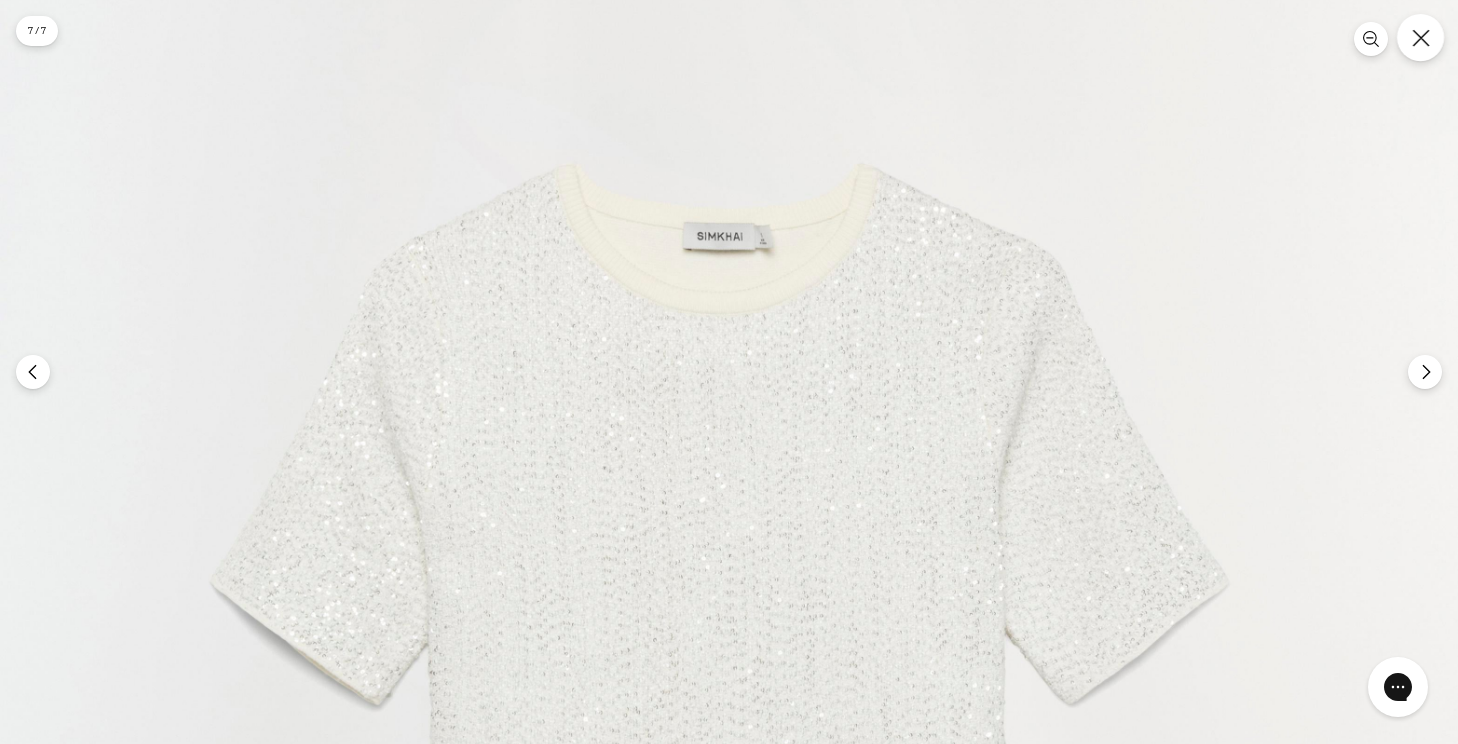 click at bounding box center (1420, 37) 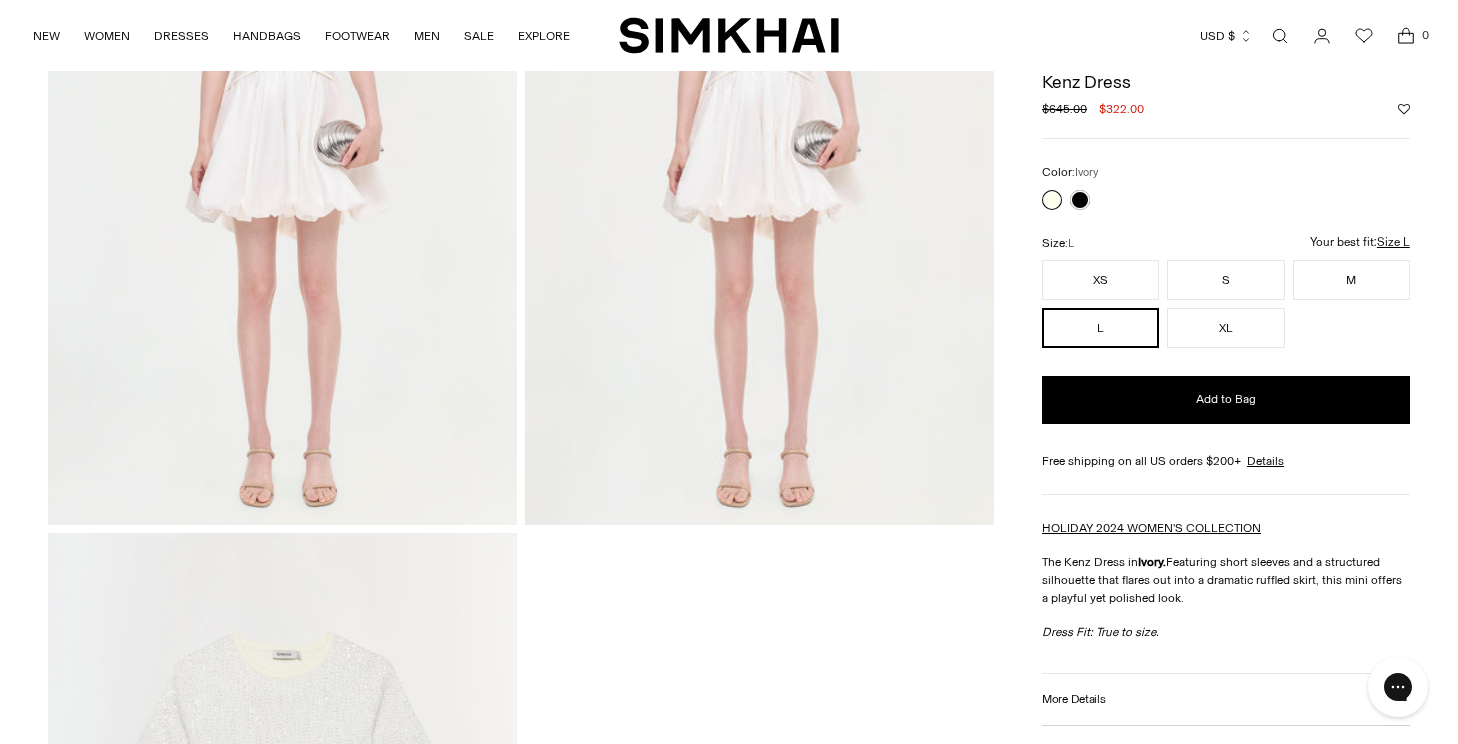 scroll, scrollTop: 1600, scrollLeft: 0, axis: vertical 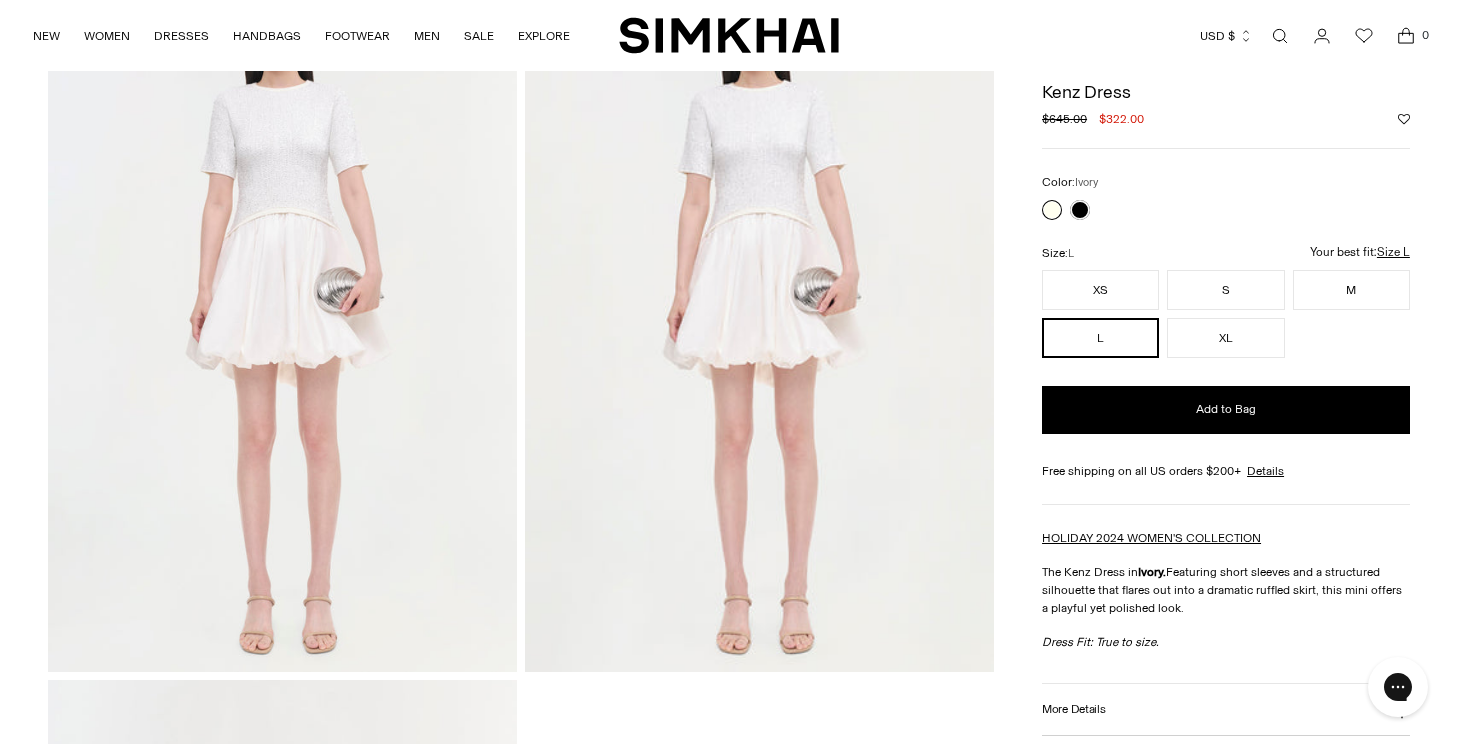 click at bounding box center (759, 319) 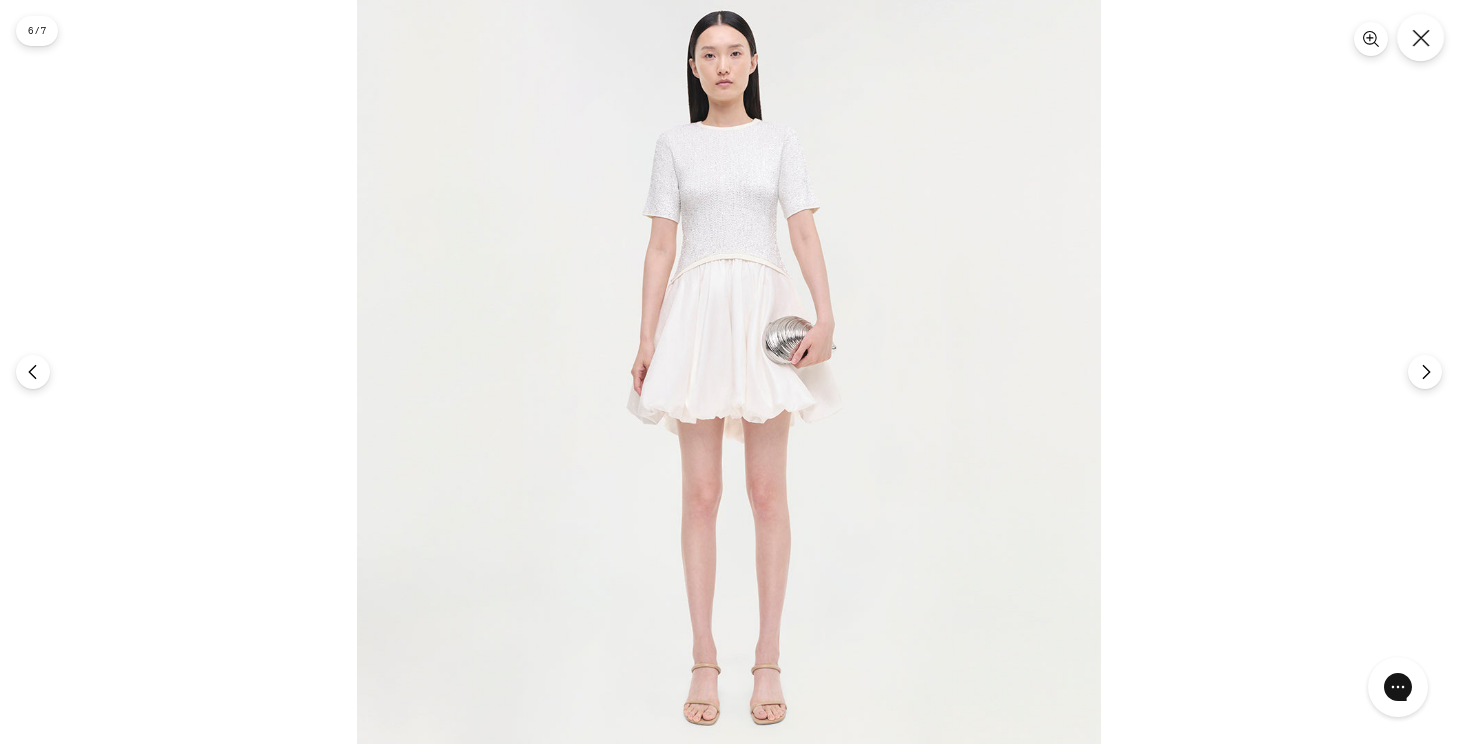 click at bounding box center (1420, 37) 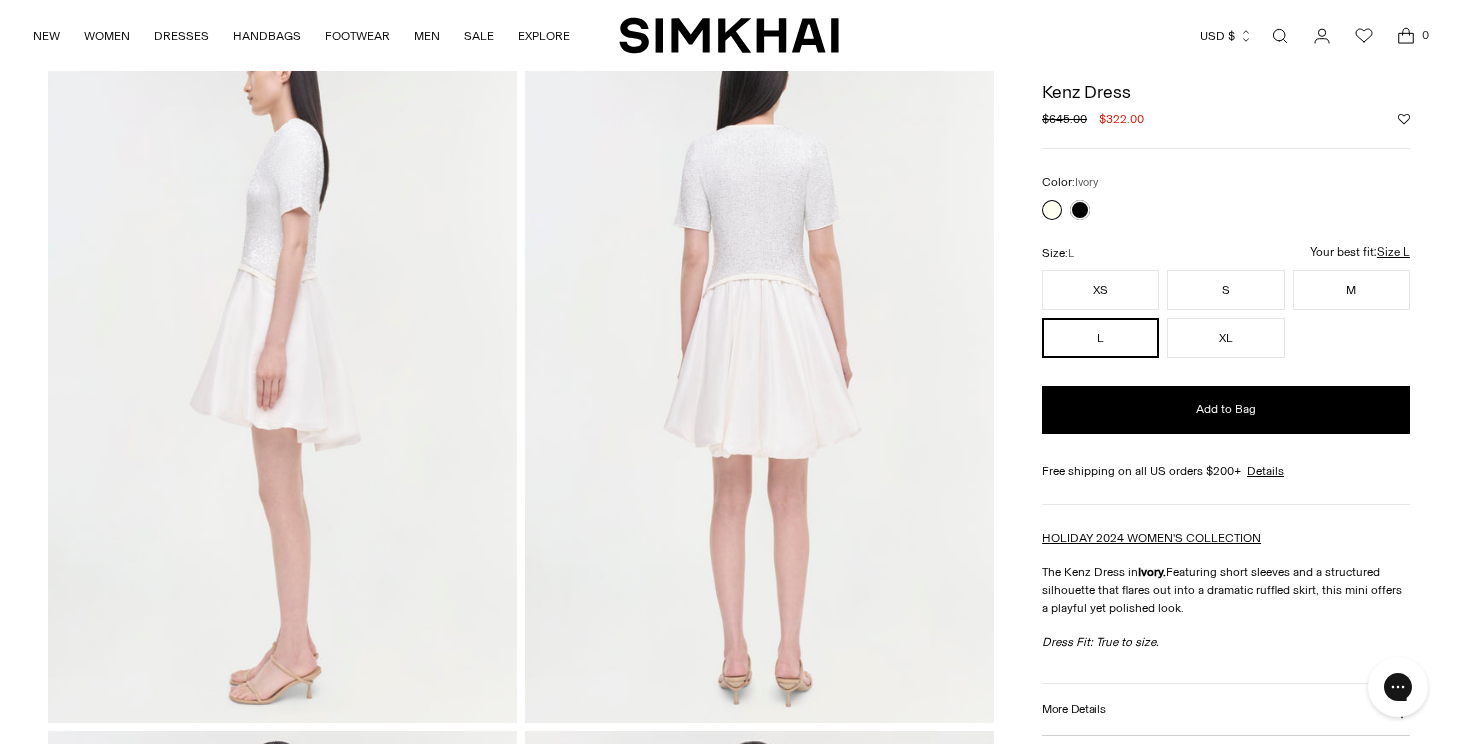 scroll, scrollTop: 742, scrollLeft: 0, axis: vertical 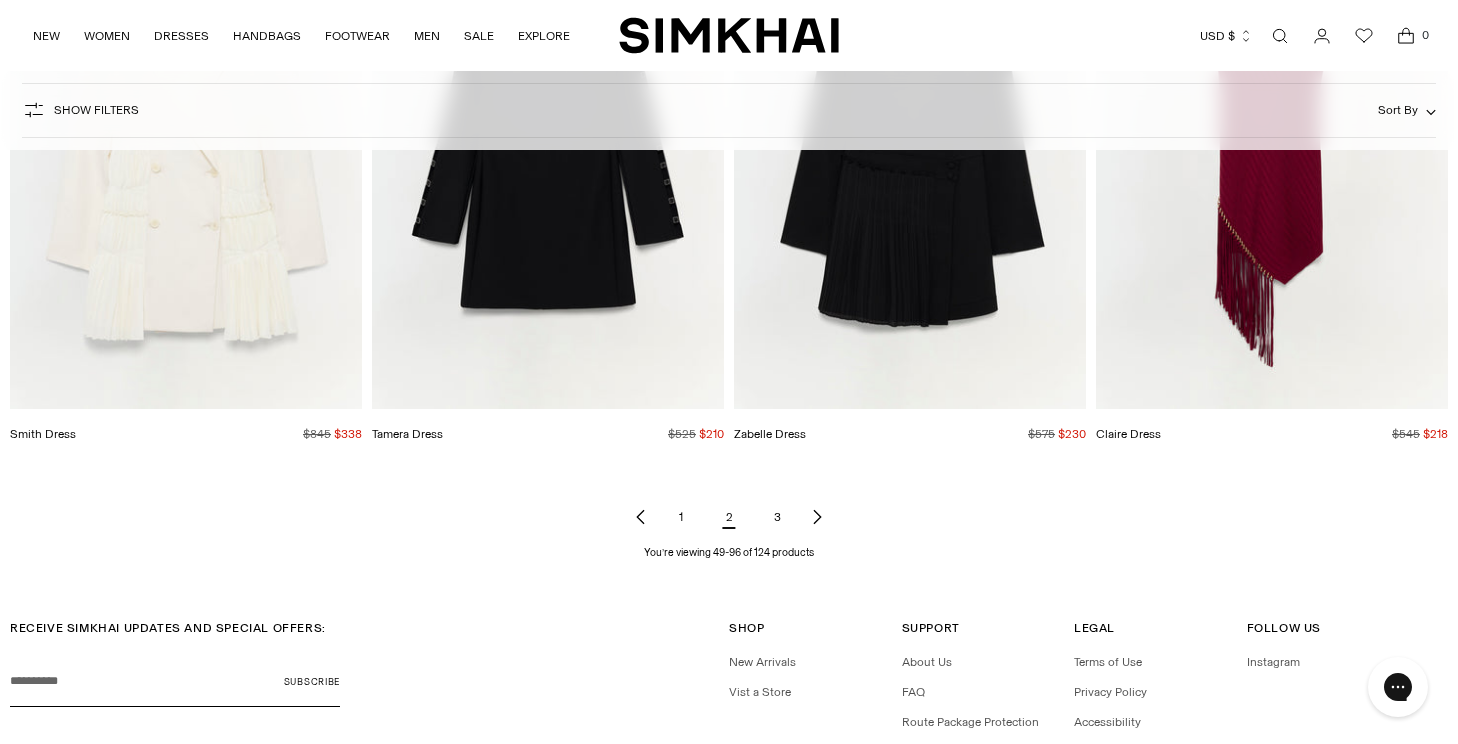 click on "3" at bounding box center [777, 517] 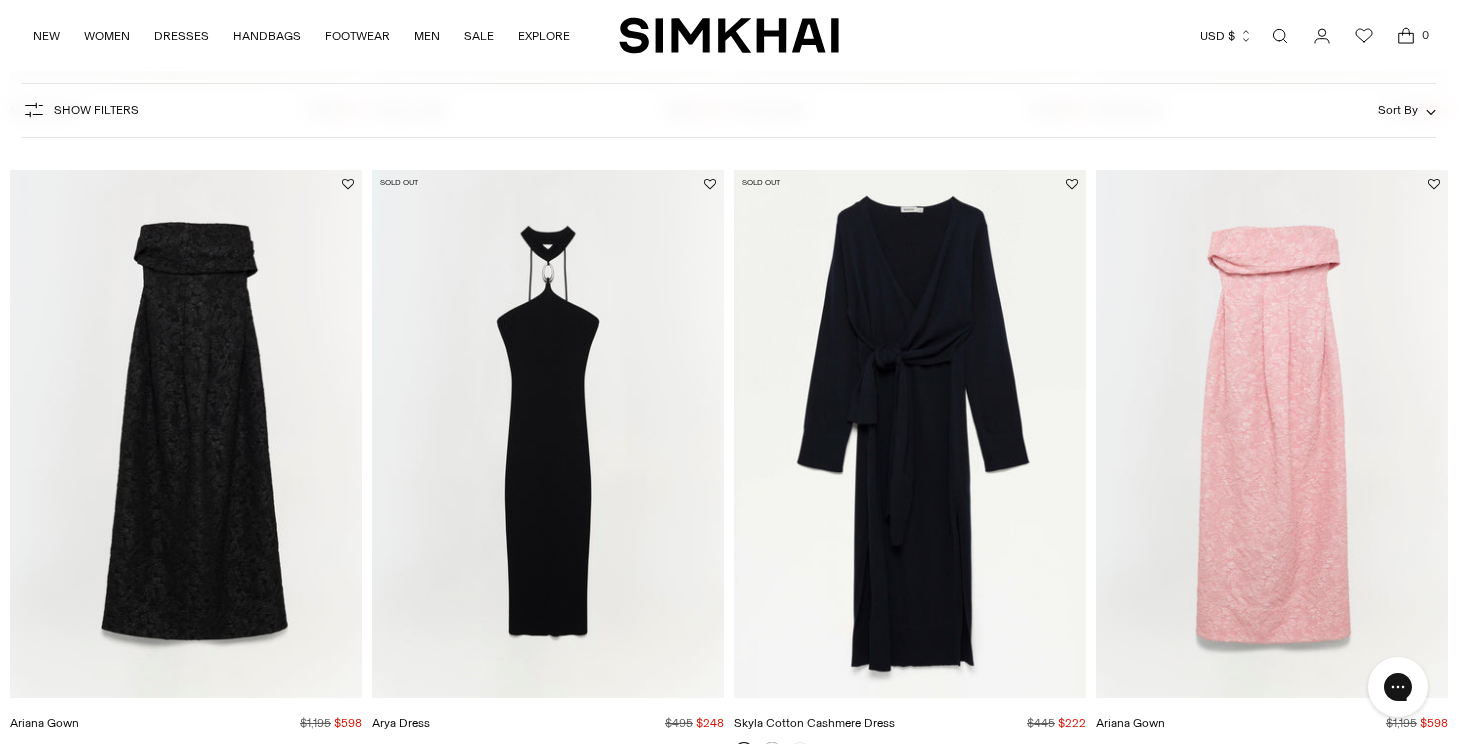 scroll, scrollTop: 704, scrollLeft: 0, axis: vertical 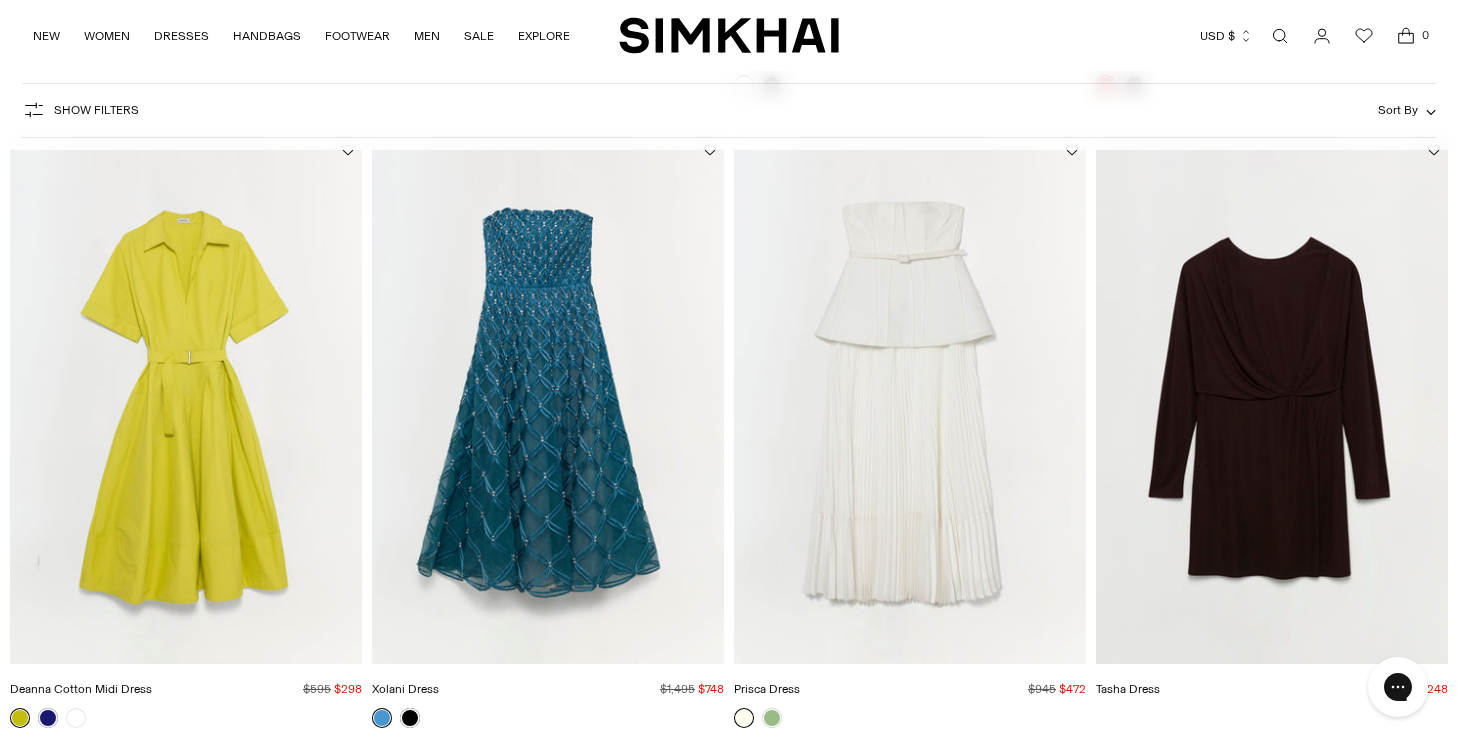 click at bounding box center (0, 0) 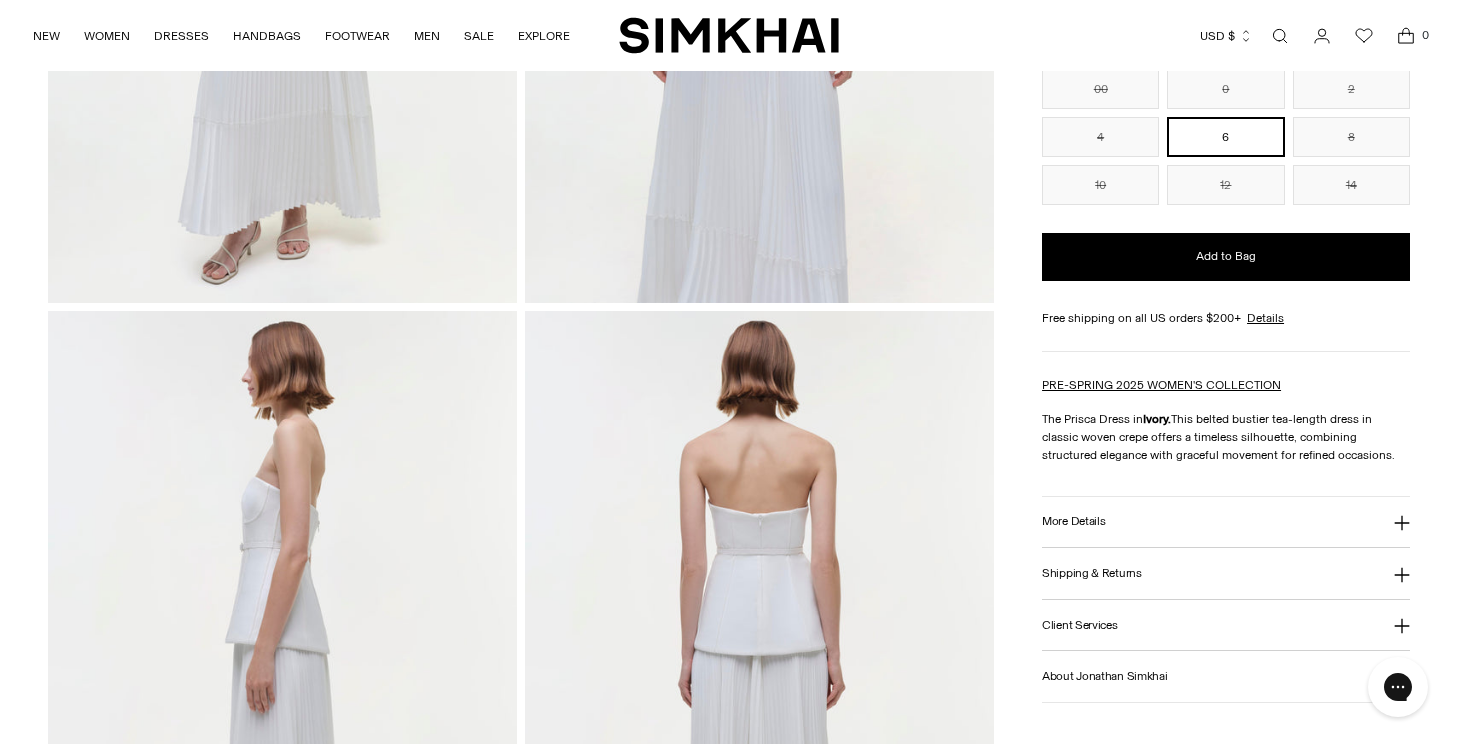 scroll, scrollTop: 817, scrollLeft: 0, axis: vertical 